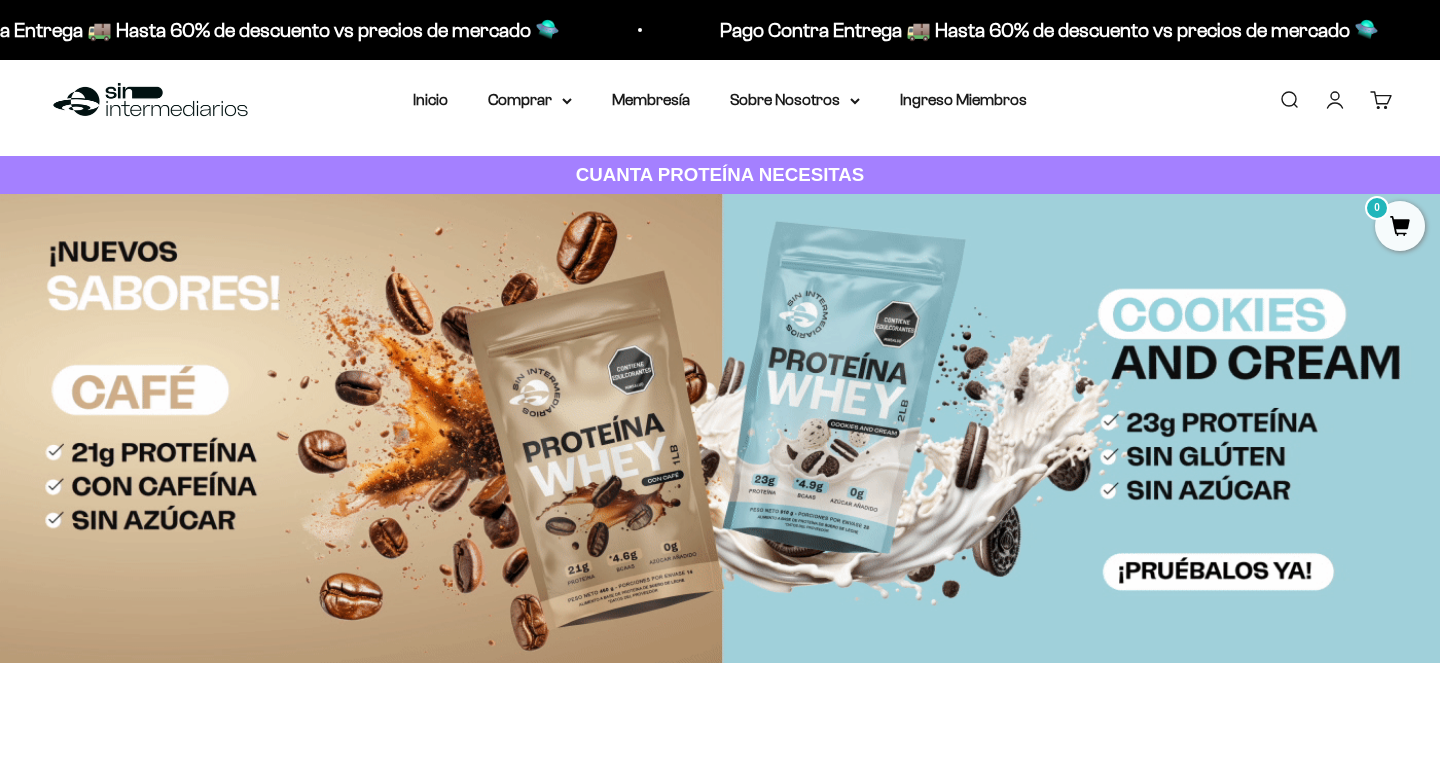 scroll, scrollTop: 0, scrollLeft: 0, axis: both 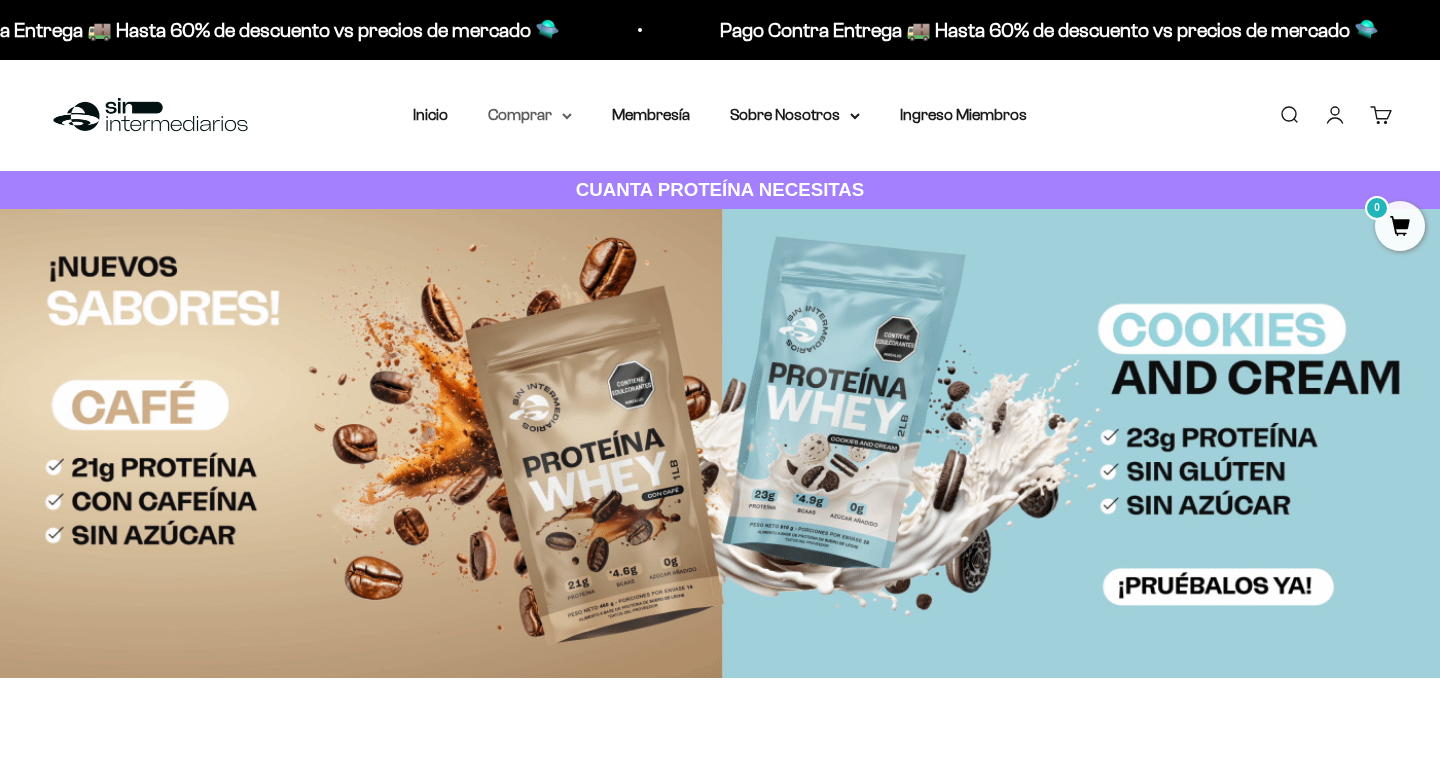 click on "Comprar" at bounding box center (530, 115) 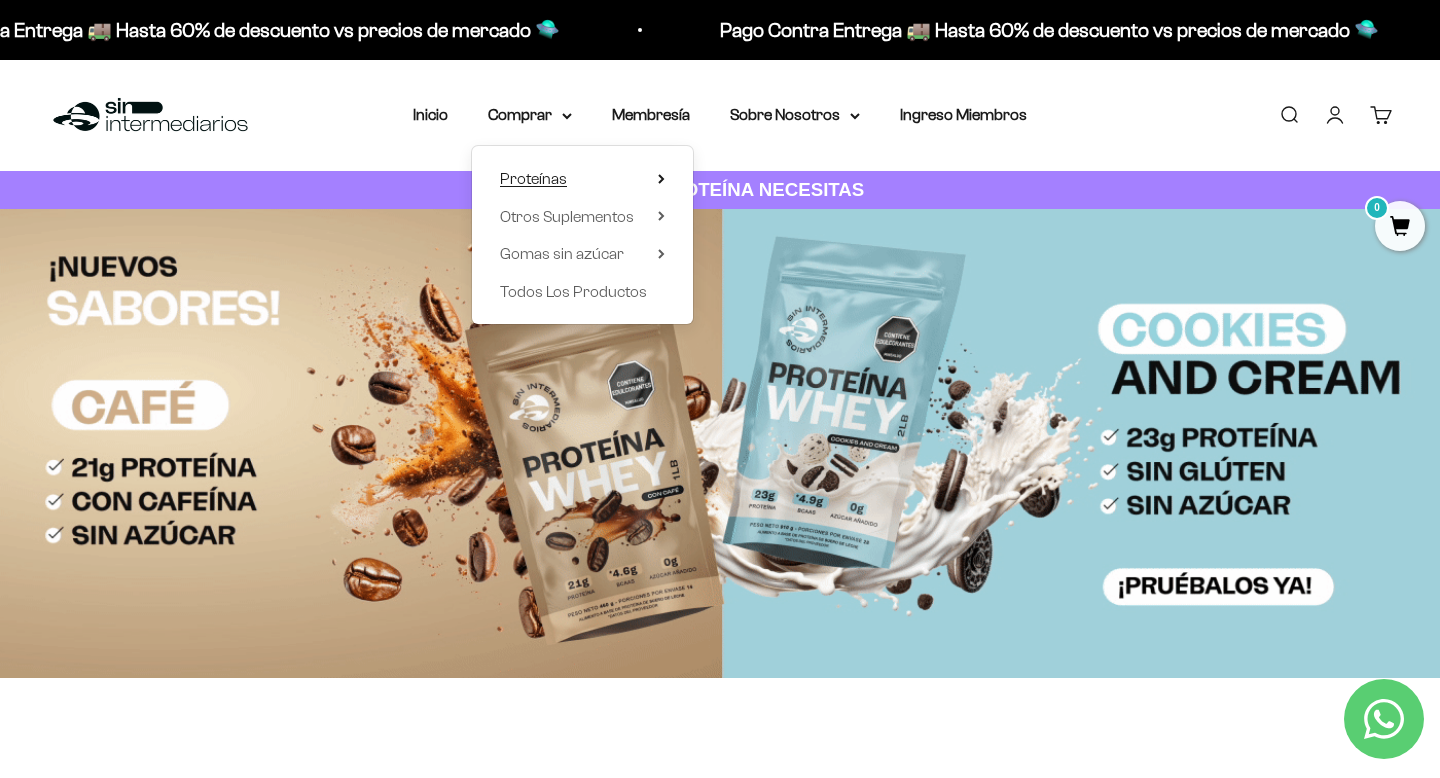 click on "Proteínas" at bounding box center [533, 178] 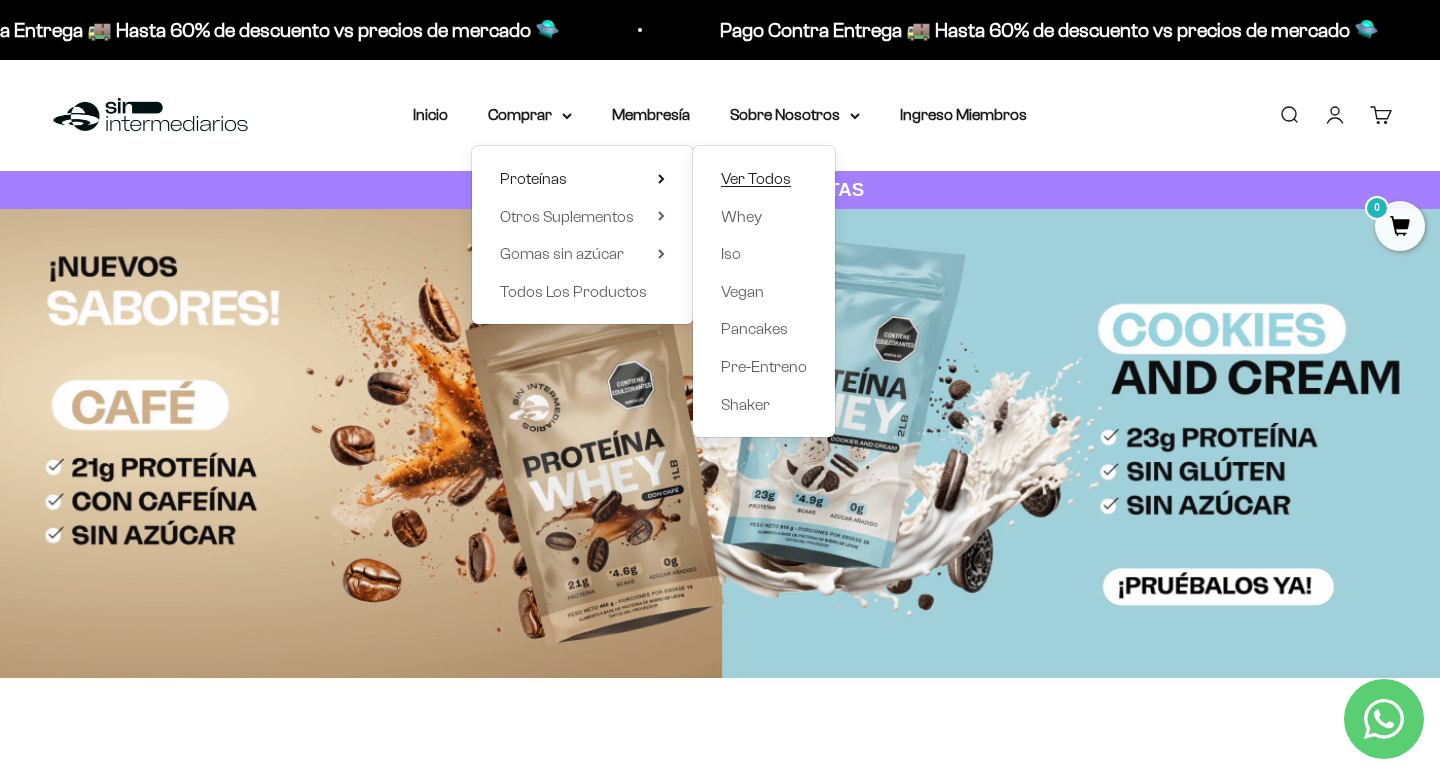 click on "Ver Todos" at bounding box center [756, 178] 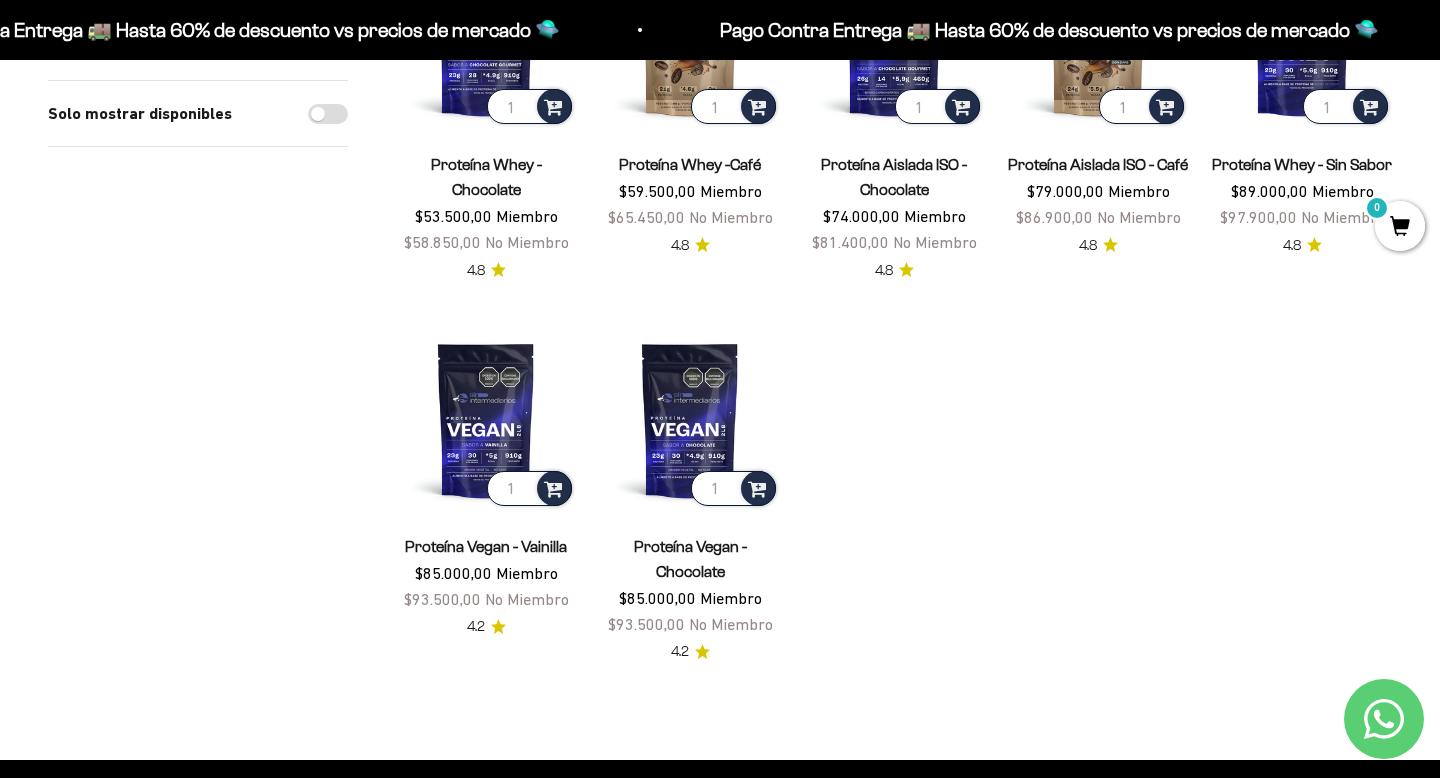 scroll, scrollTop: 0, scrollLeft: 0, axis: both 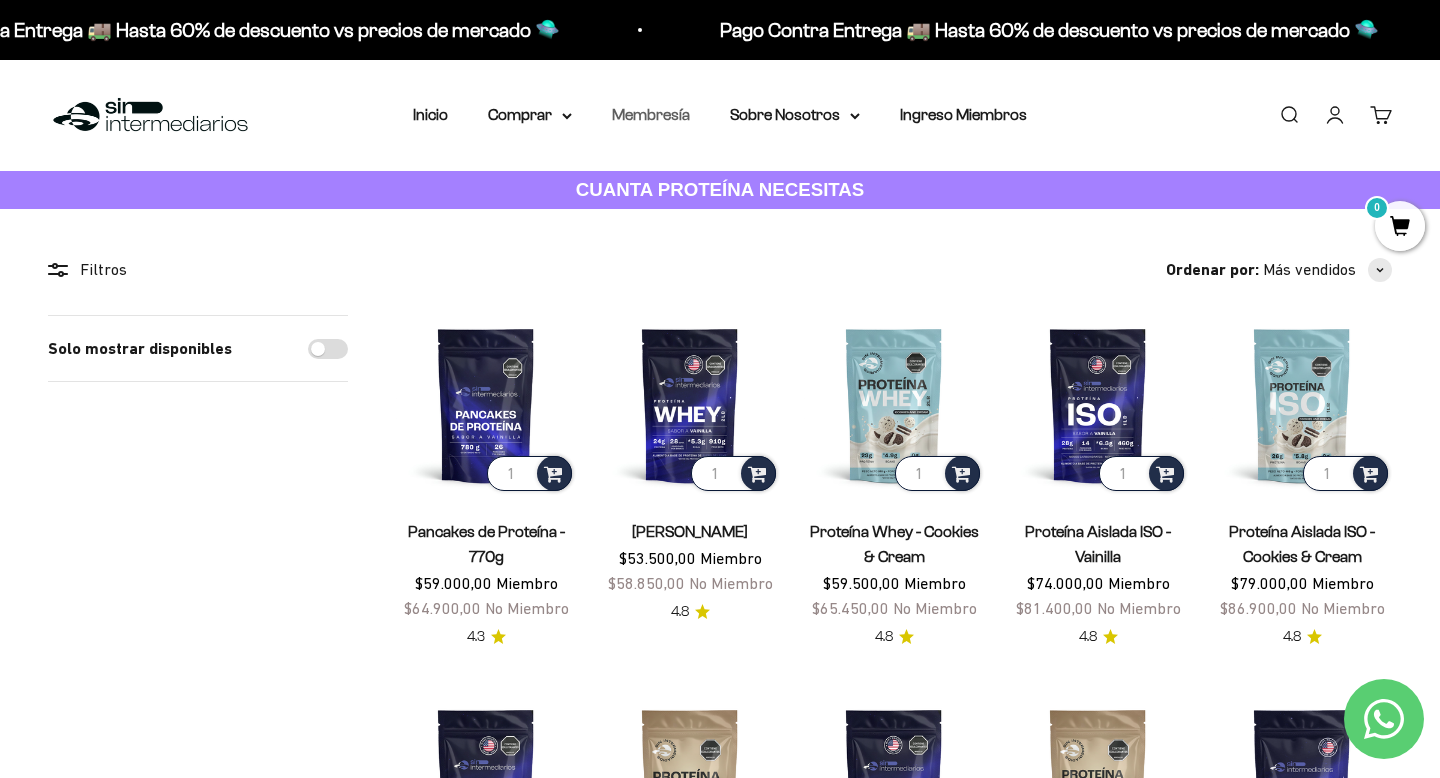 click on "Membresía" at bounding box center [651, 114] 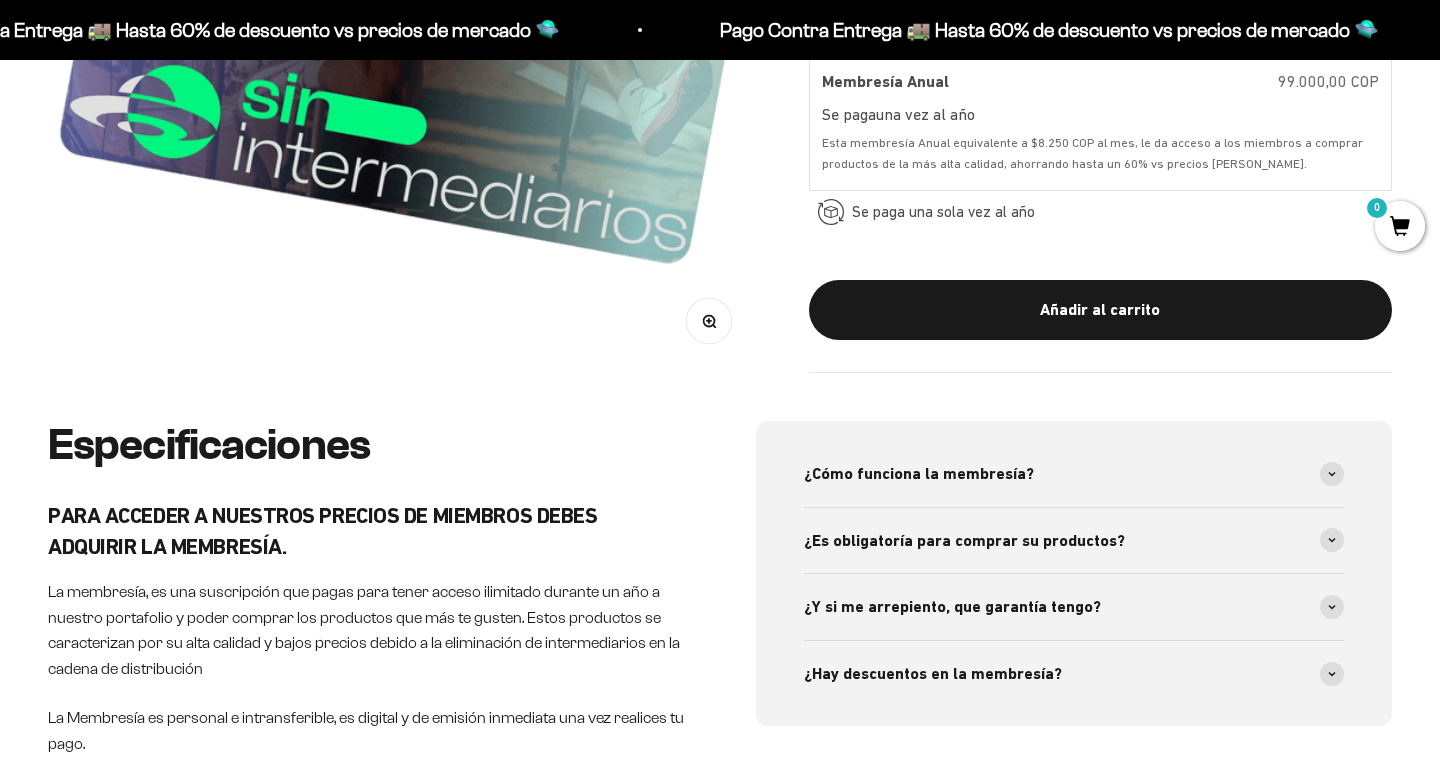 scroll, scrollTop: 0, scrollLeft: 0, axis: both 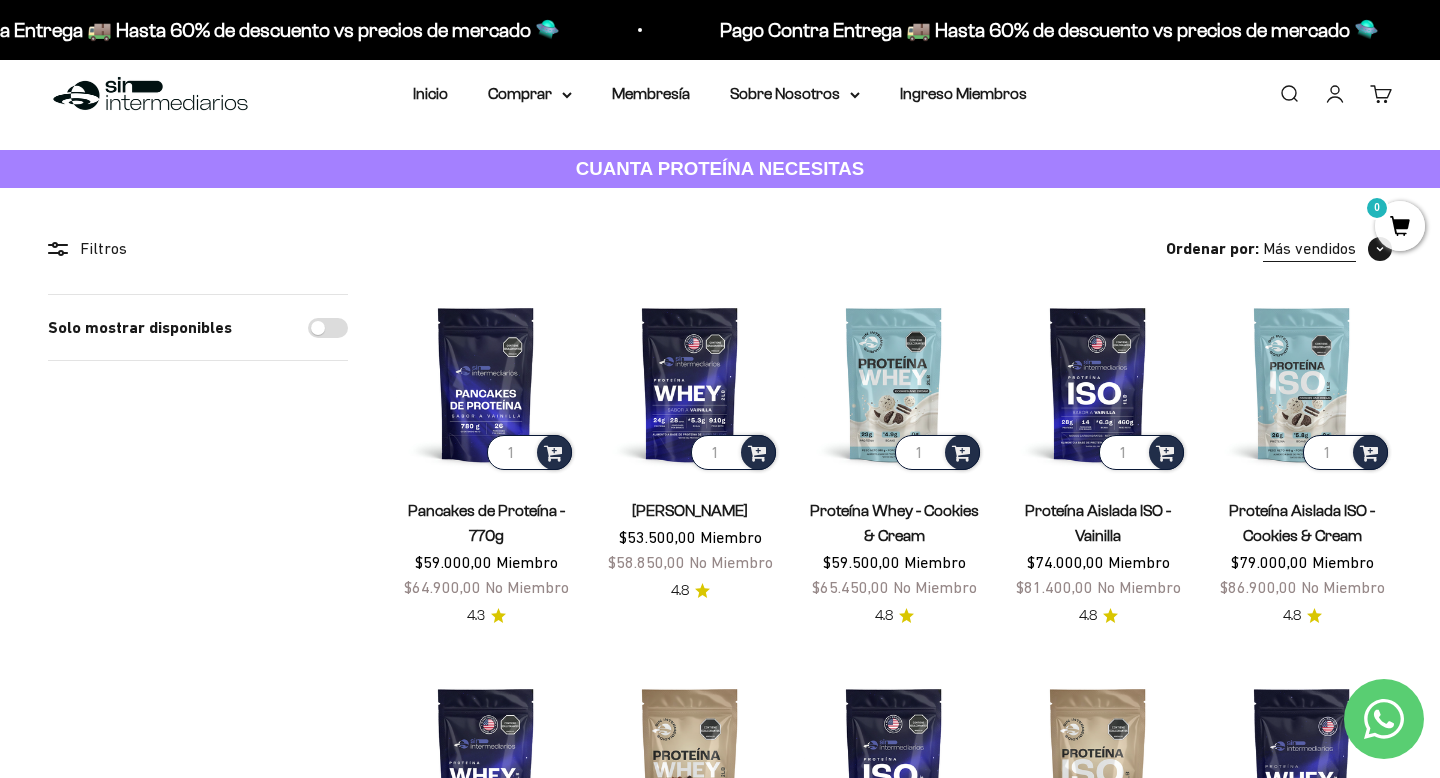 click on "Más vendidos" at bounding box center (1309, 249) 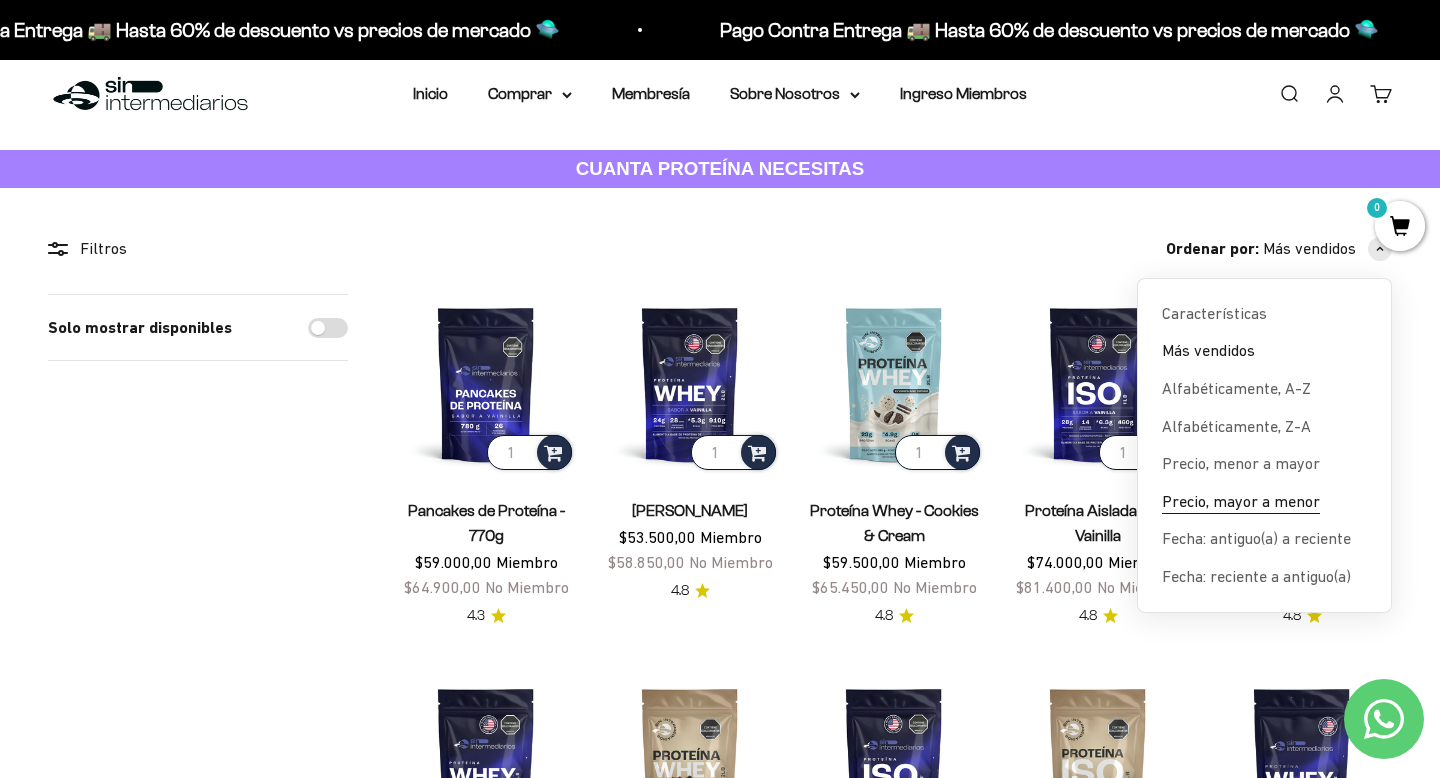click on "Precio, mayor a menor" at bounding box center [1241, 502] 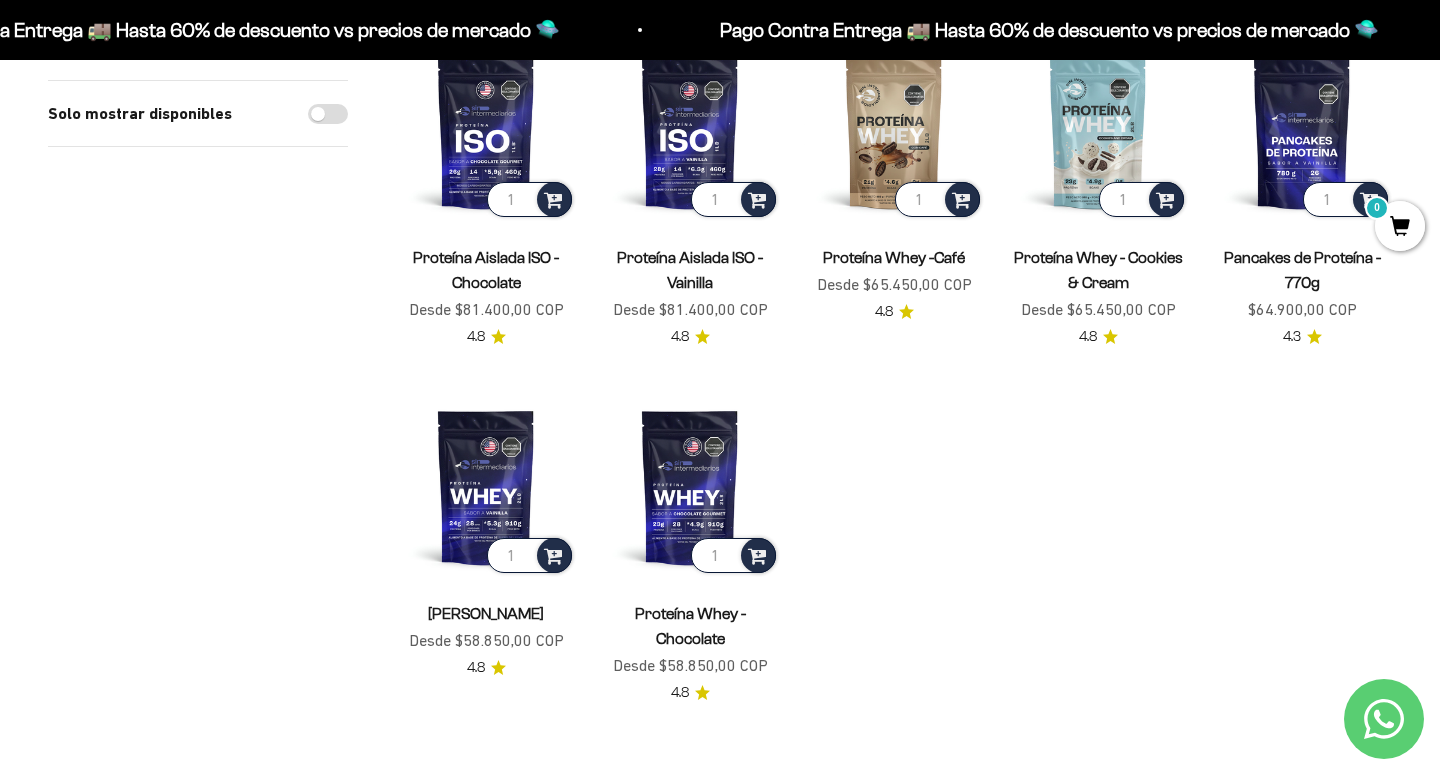 scroll, scrollTop: 636, scrollLeft: 0, axis: vertical 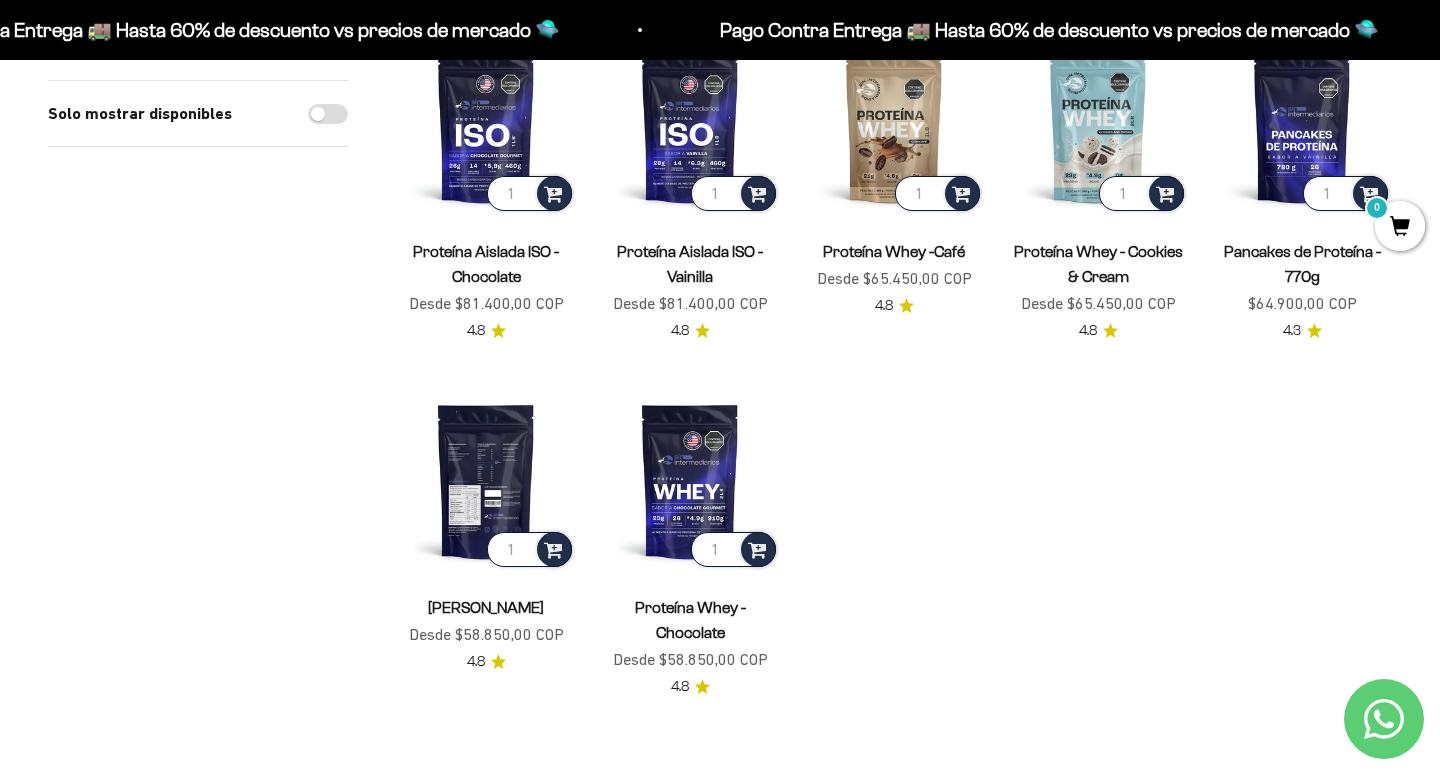 click at bounding box center (486, 481) 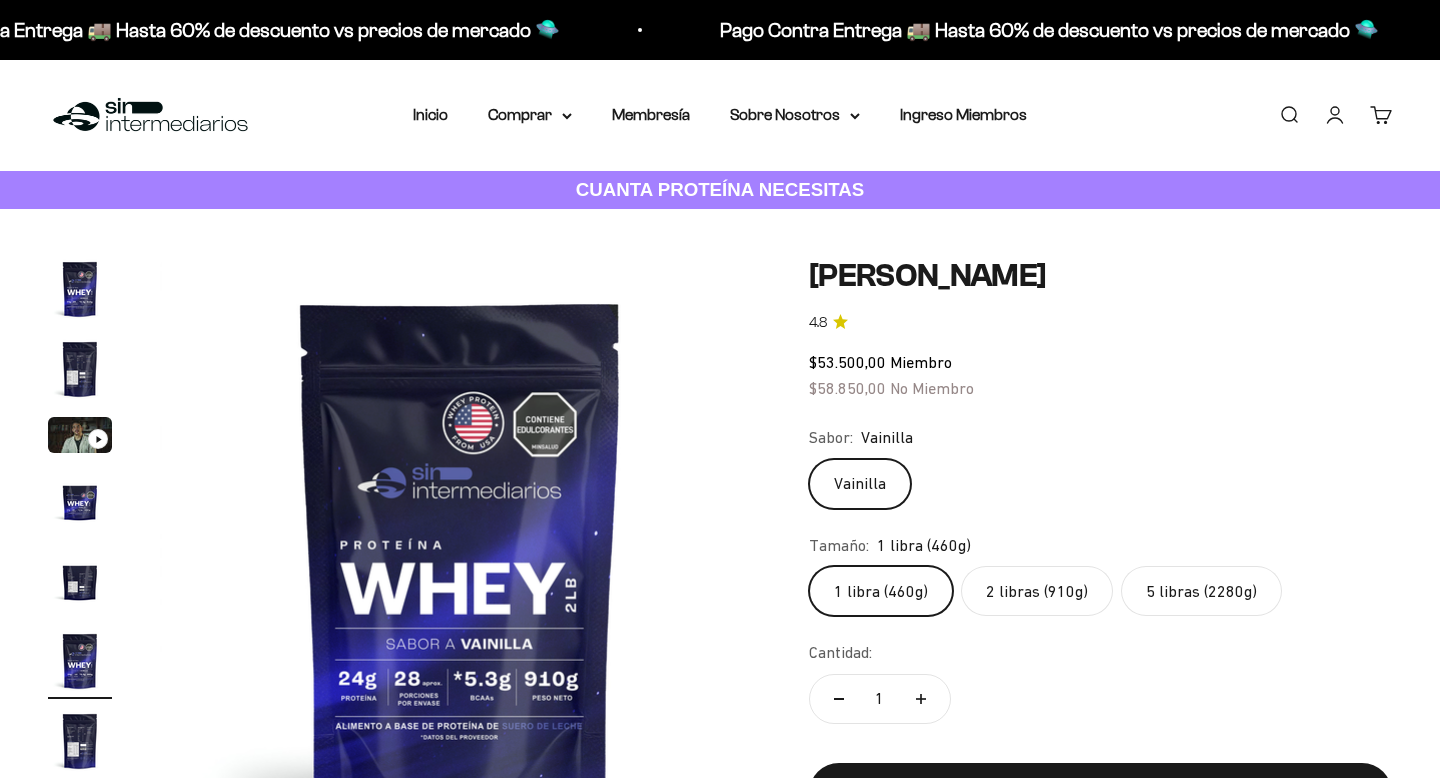 scroll, scrollTop: 0, scrollLeft: 0, axis: both 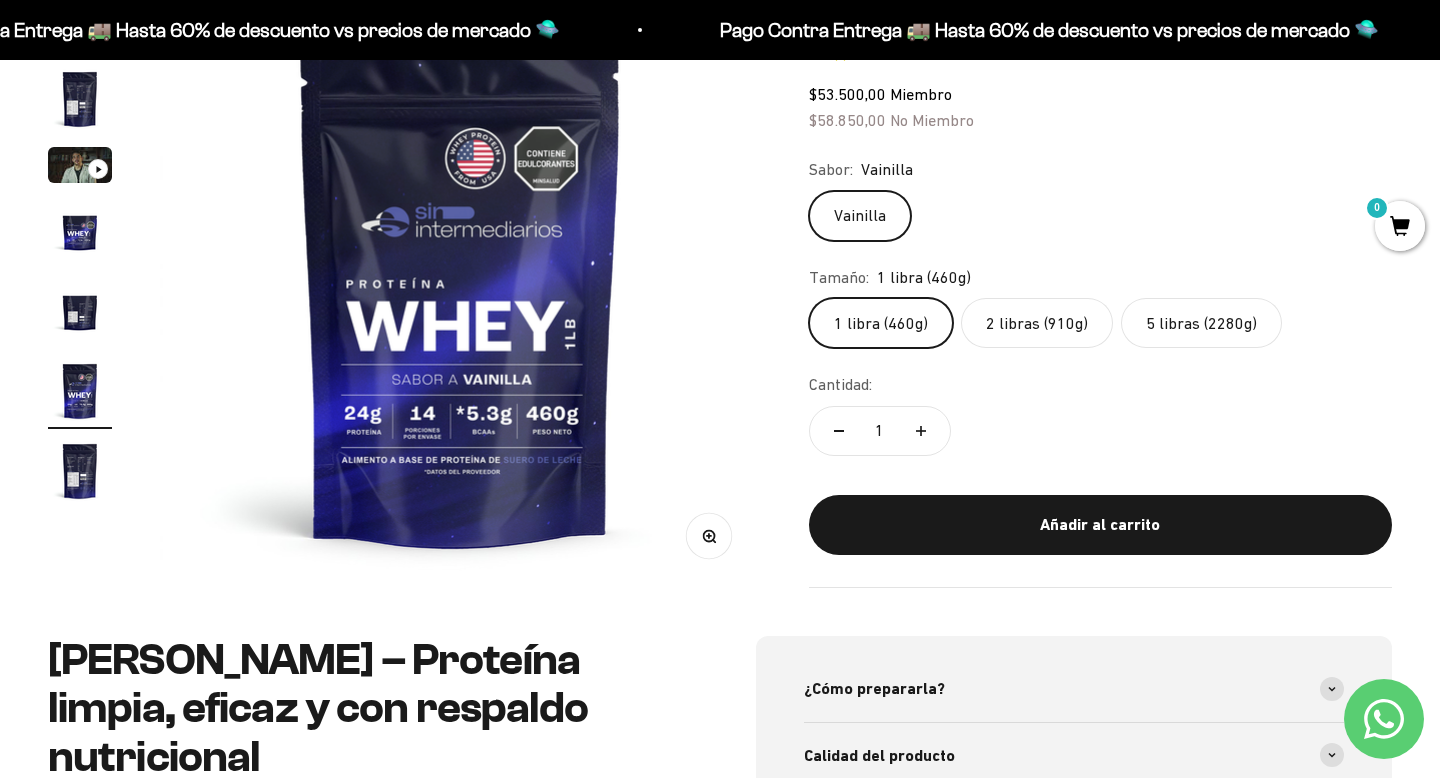 click on "2 libras (910g)" 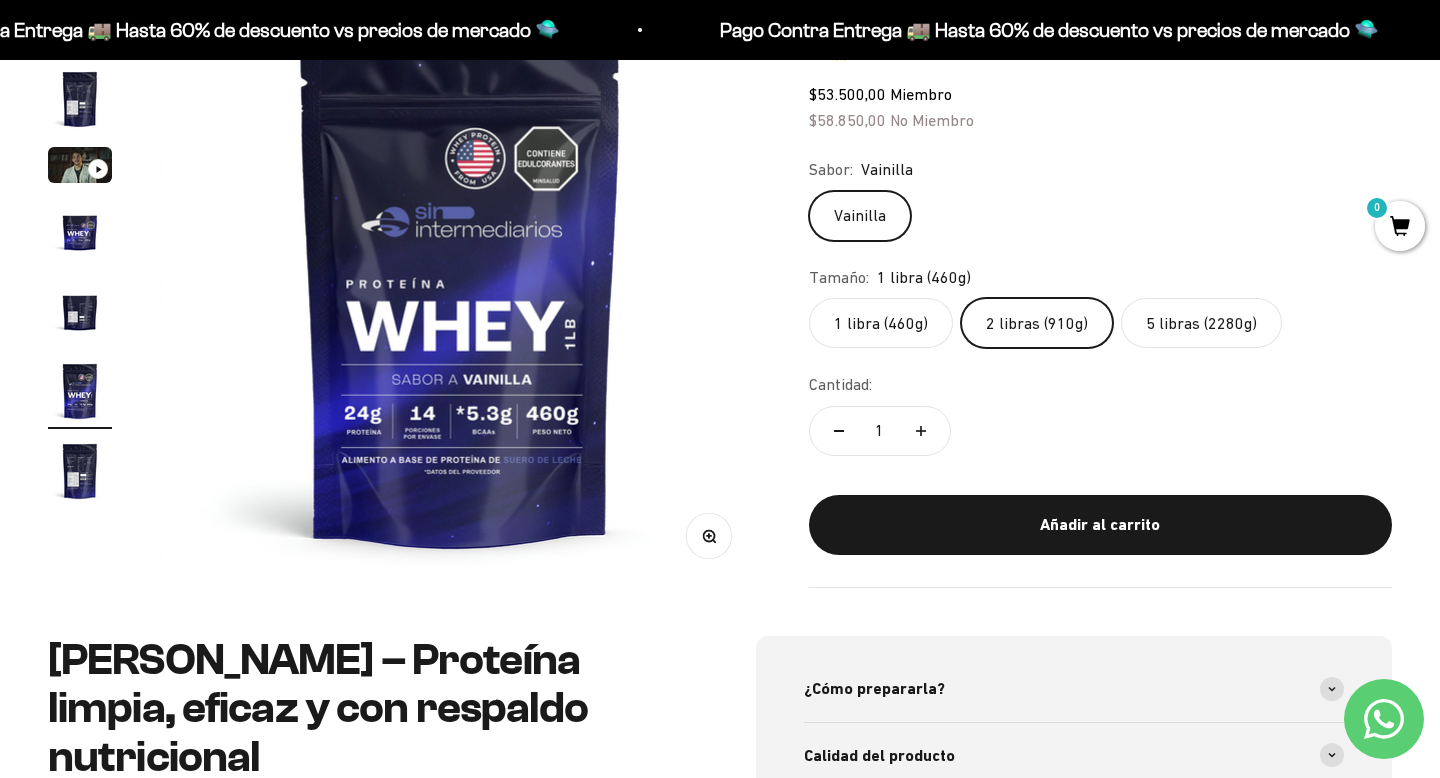 scroll, scrollTop: 0, scrollLeft: 0, axis: both 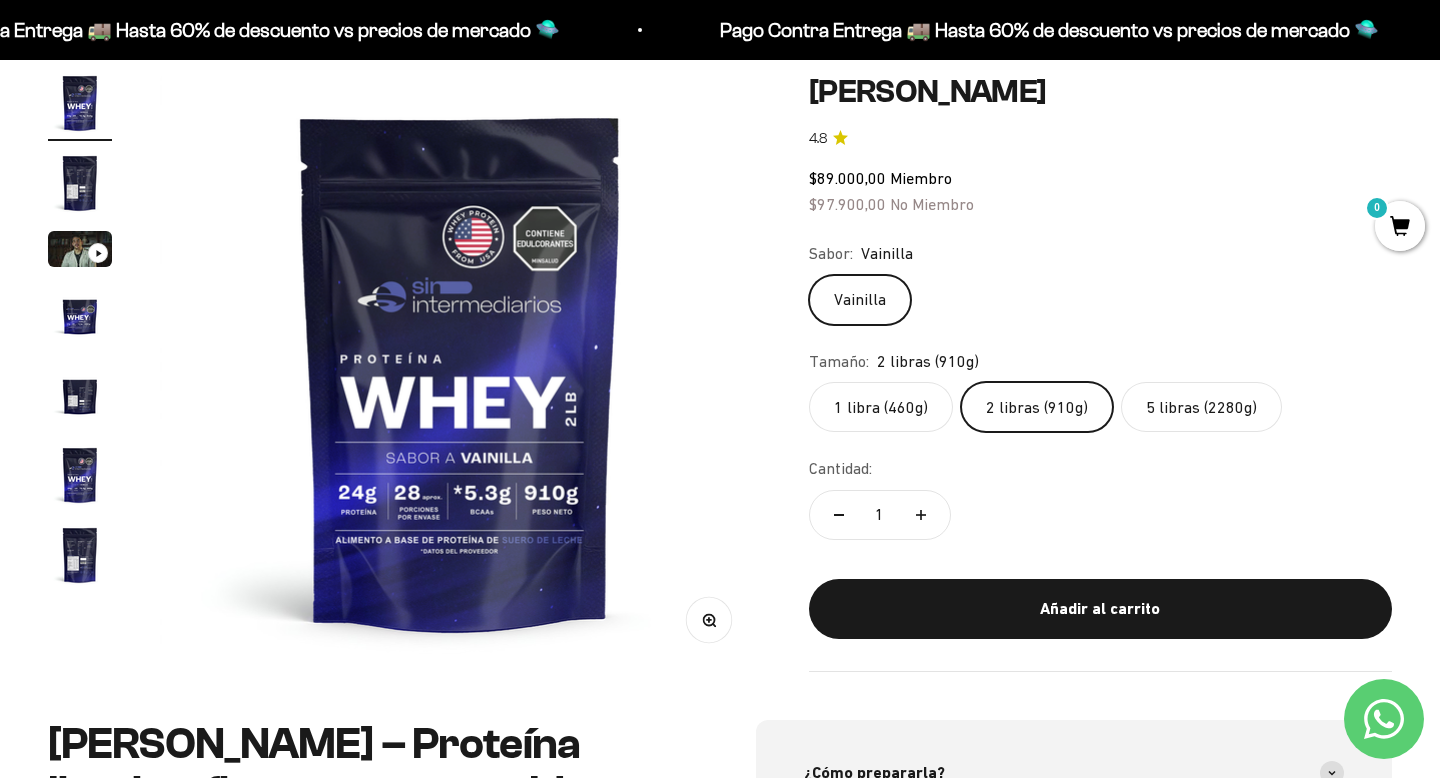 click on "5 libras (2280g)" 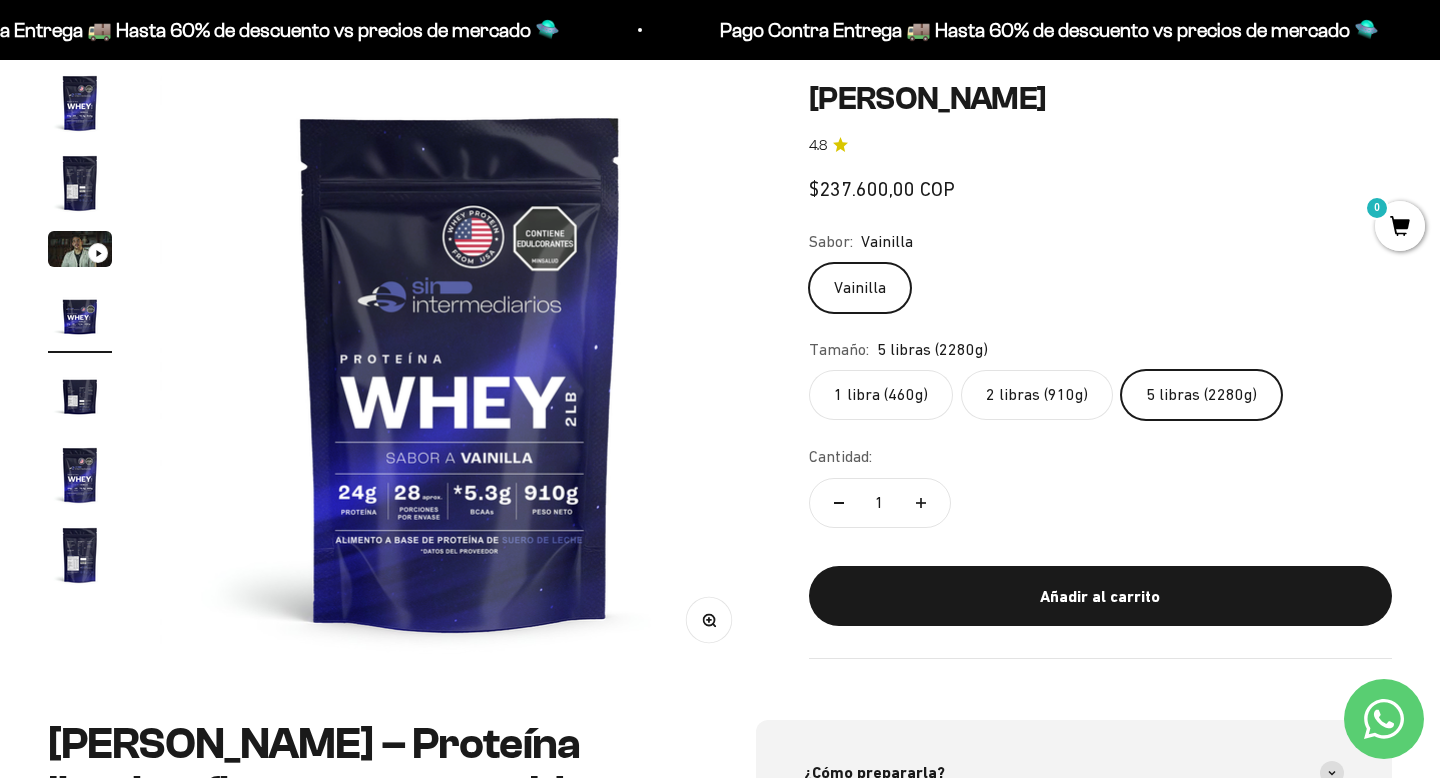 scroll, scrollTop: 0, scrollLeft: 1874, axis: horizontal 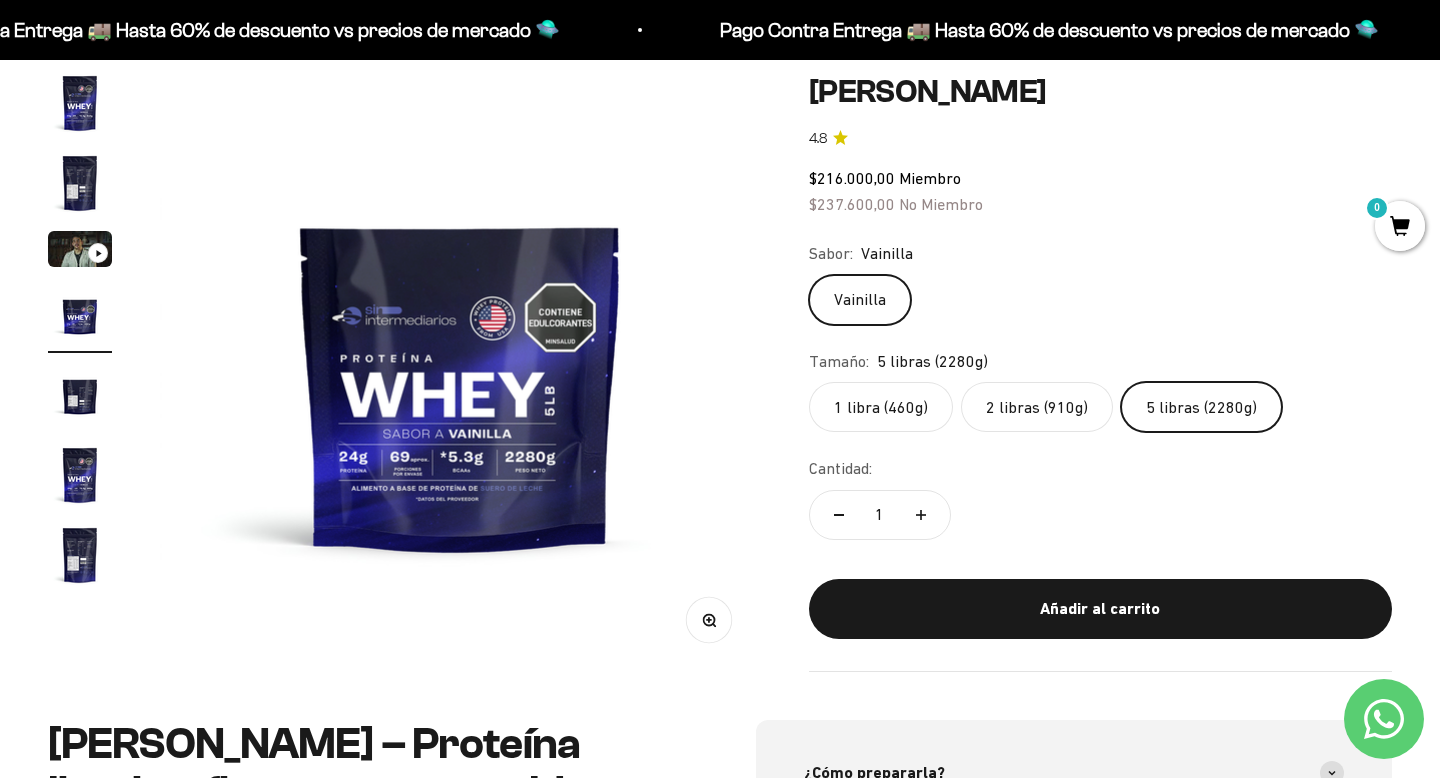 click on "2 libras (910g)" 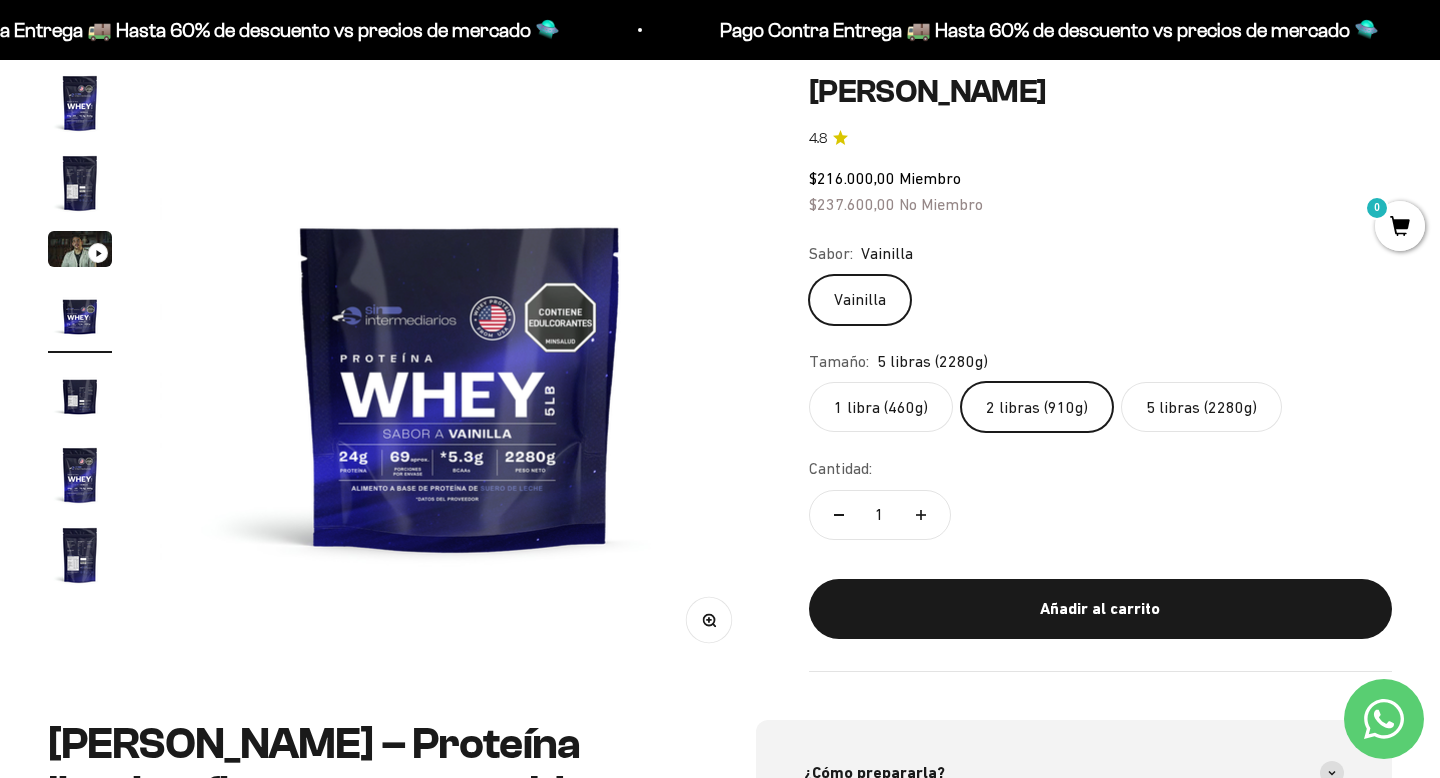 scroll, scrollTop: 0, scrollLeft: 0, axis: both 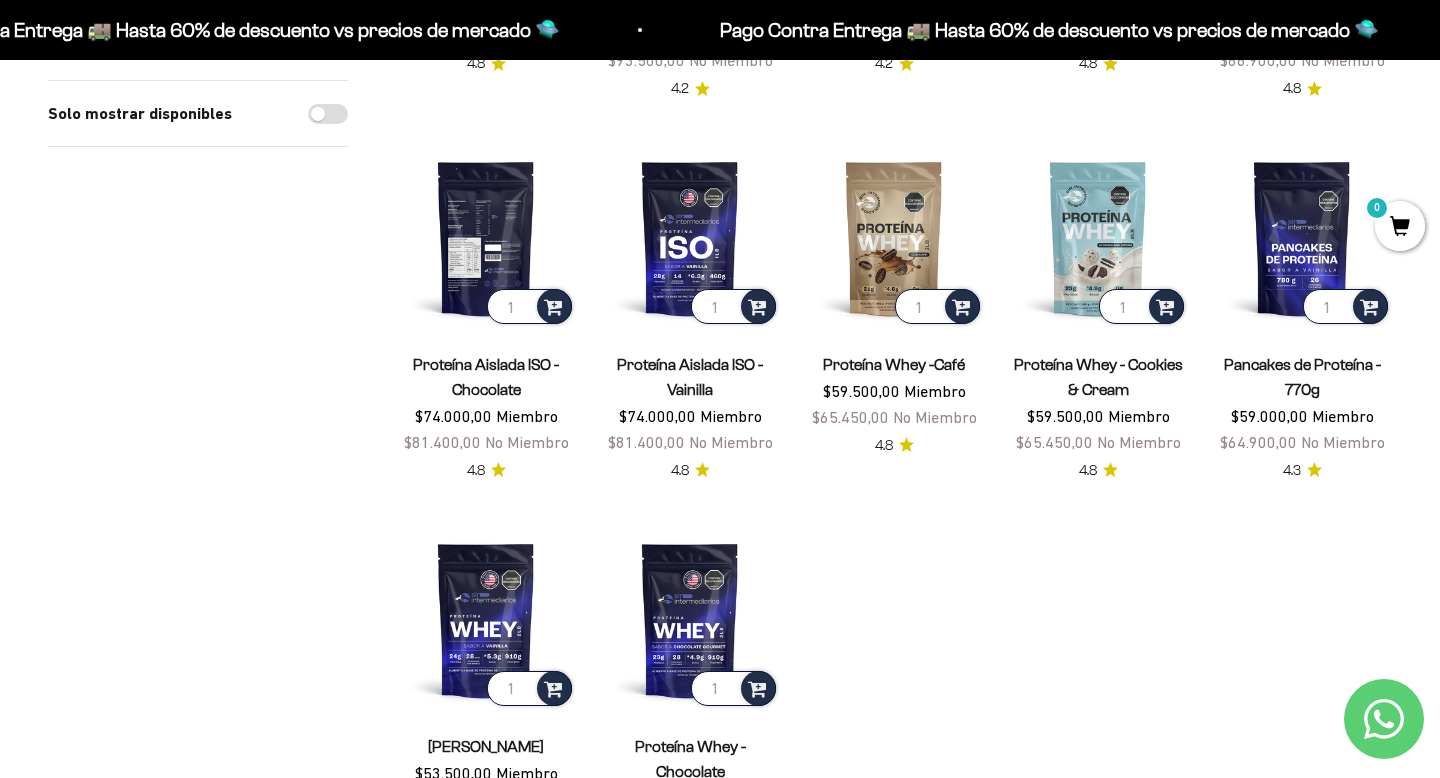 click at bounding box center [486, 238] 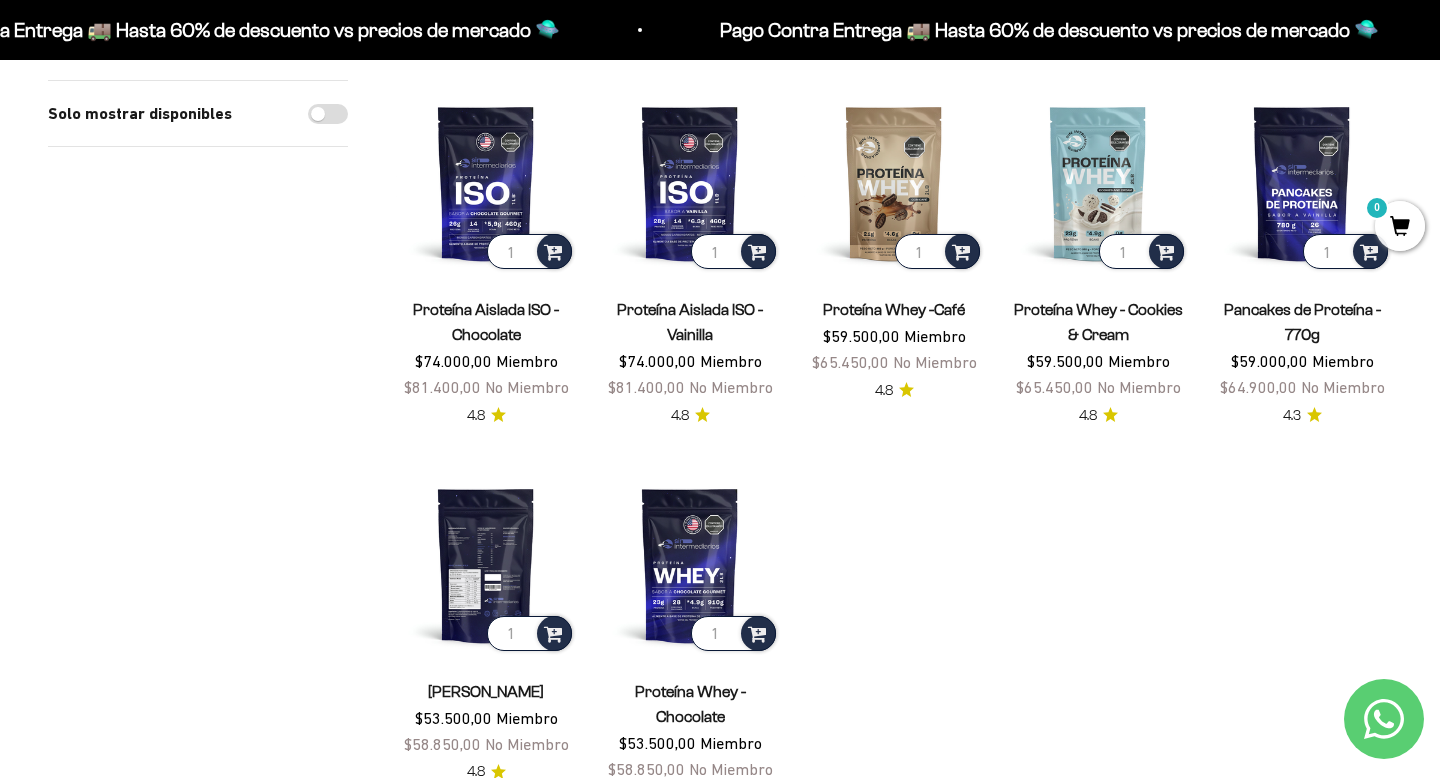scroll, scrollTop: 602, scrollLeft: 0, axis: vertical 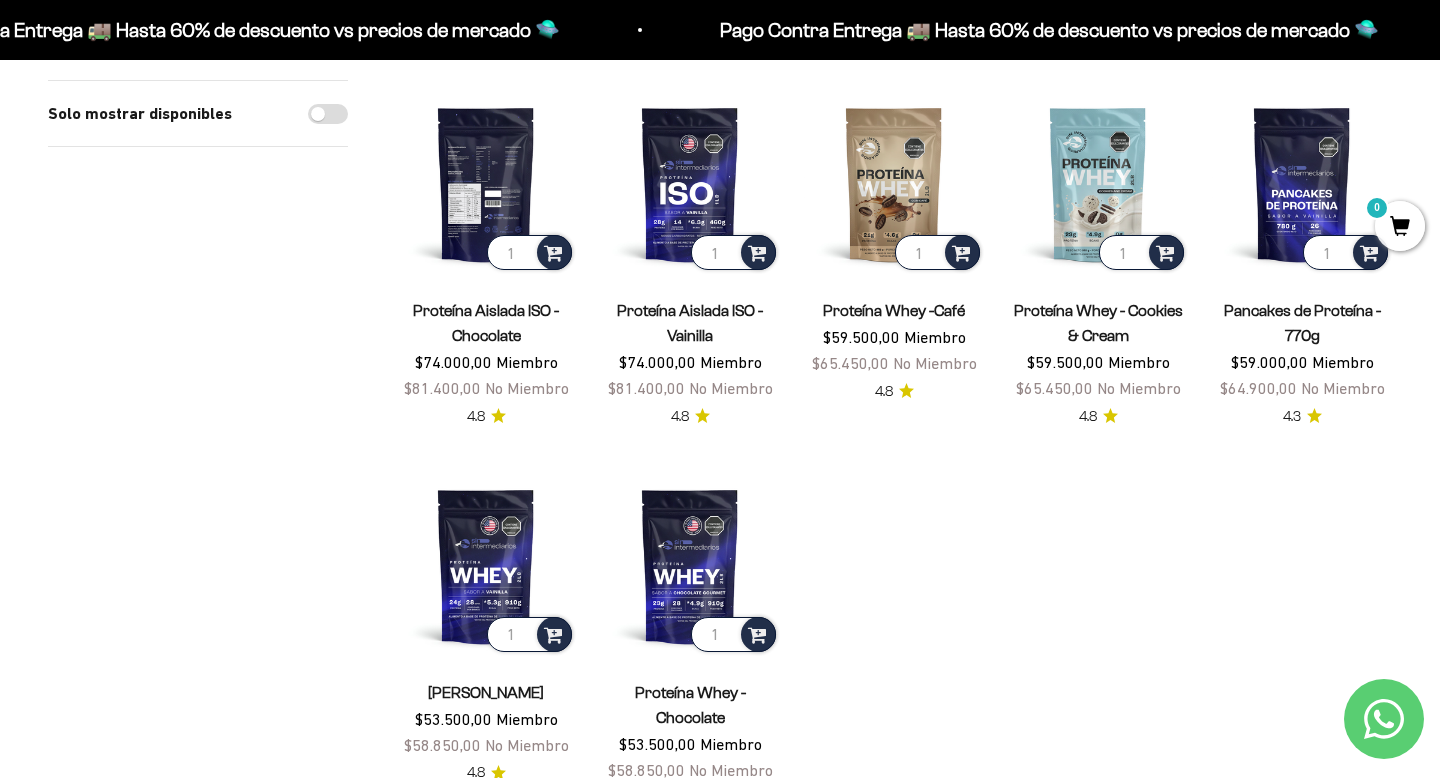click at bounding box center [486, 184] 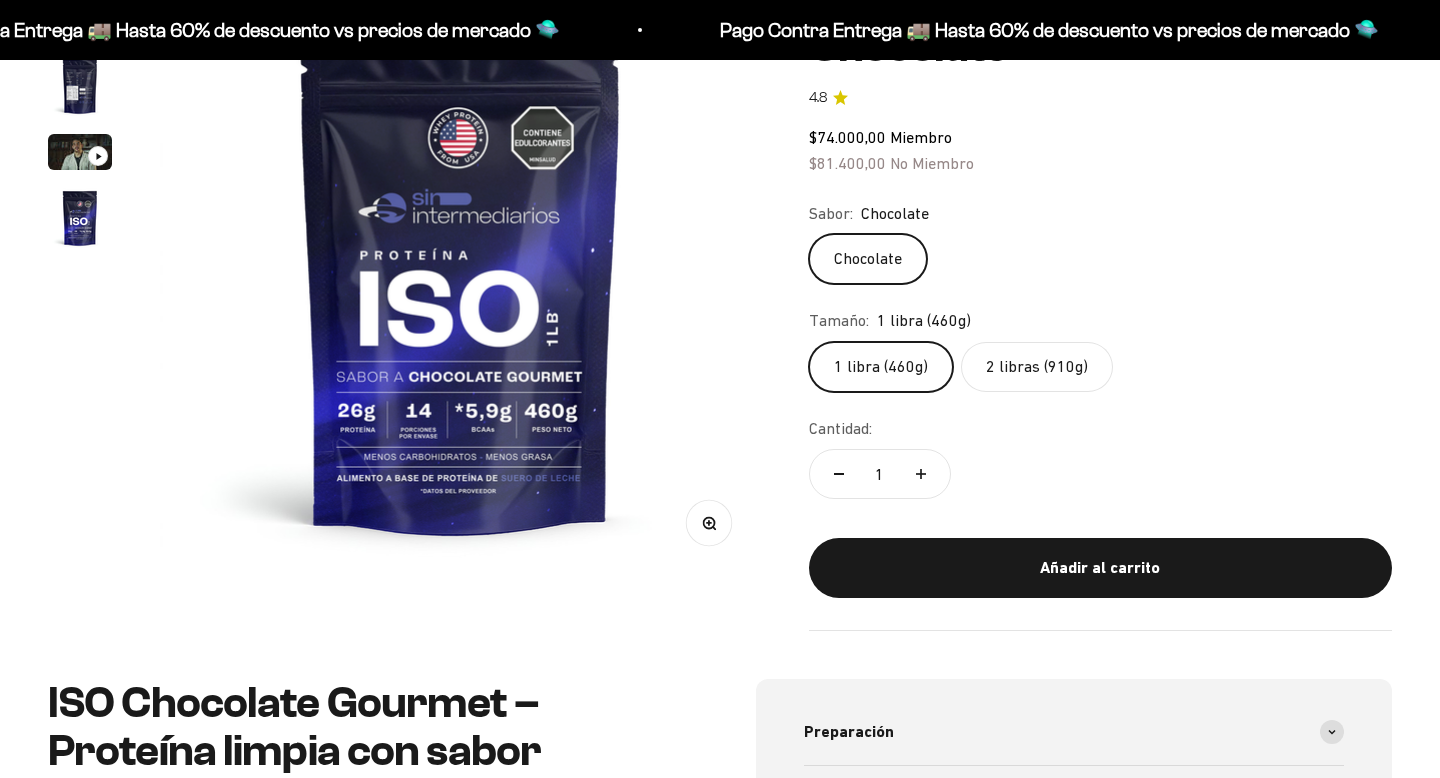 scroll, scrollTop: 364, scrollLeft: 0, axis: vertical 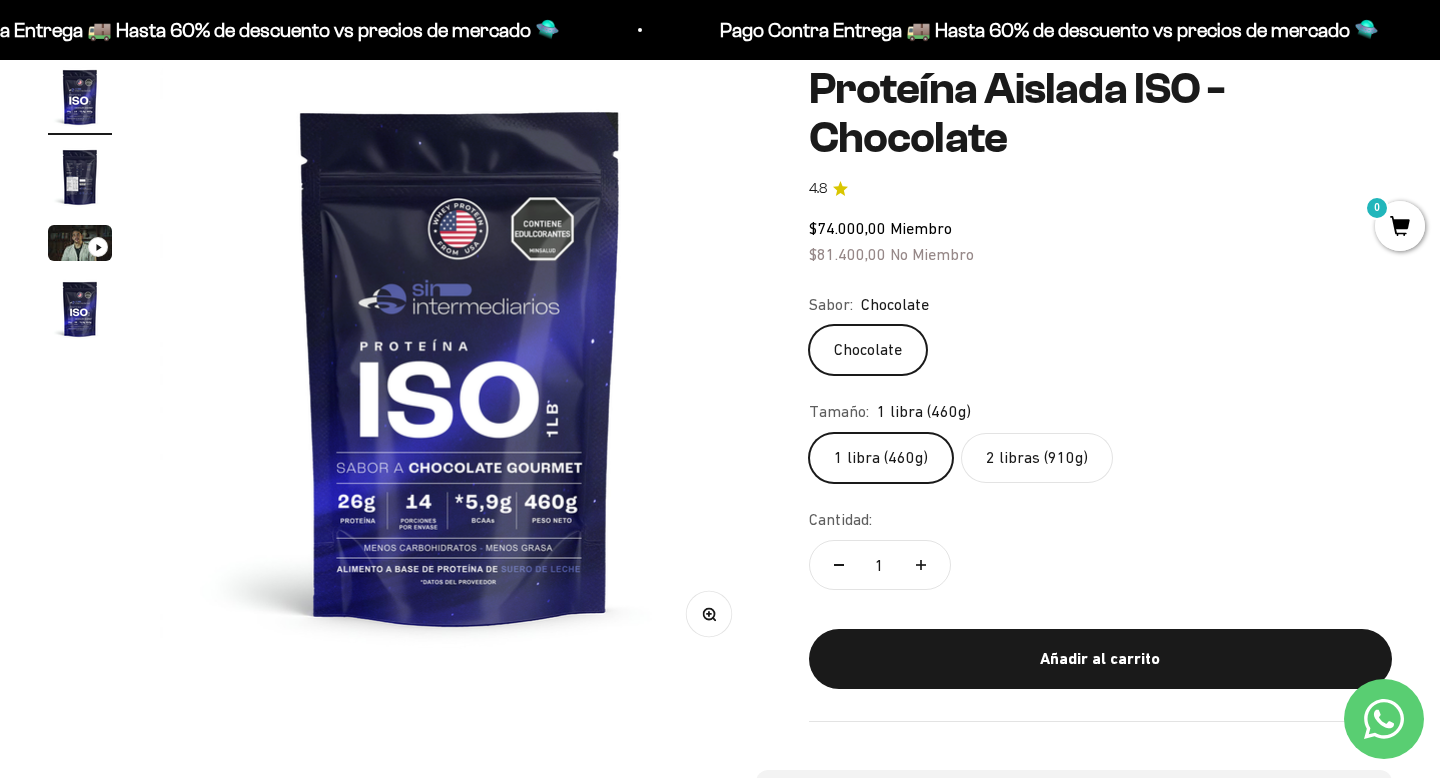 click at bounding box center [80, 177] 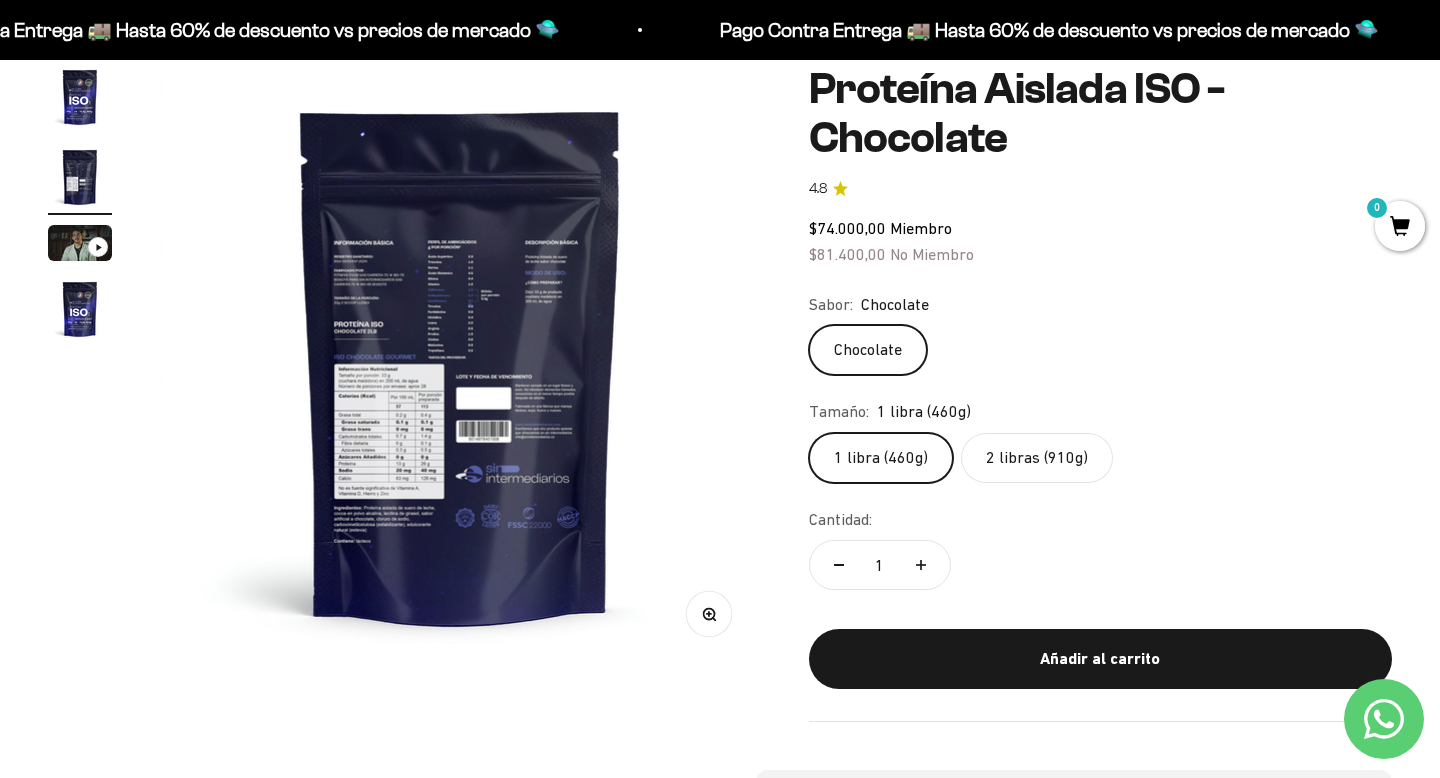 click at bounding box center [460, 365] 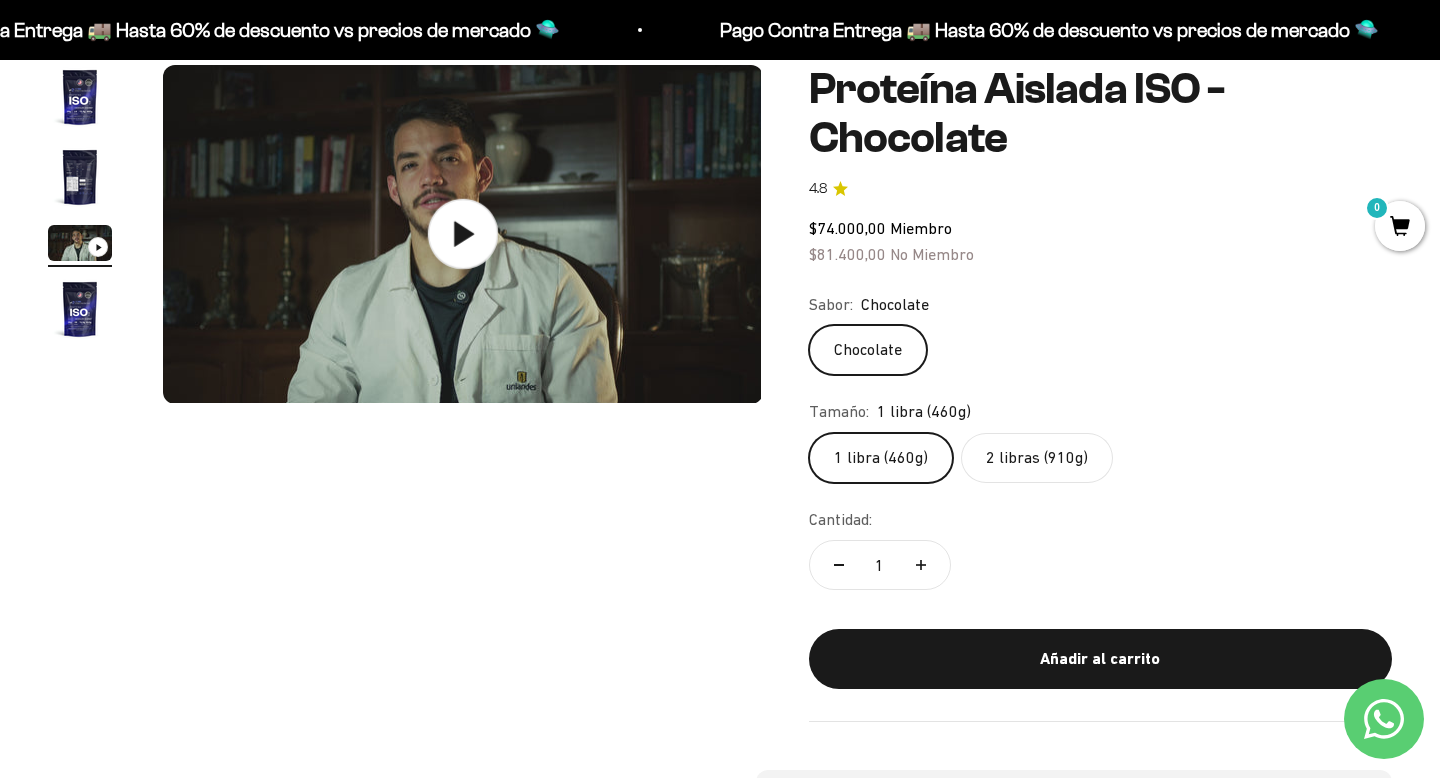 scroll, scrollTop: 0, scrollLeft: 1249, axis: horizontal 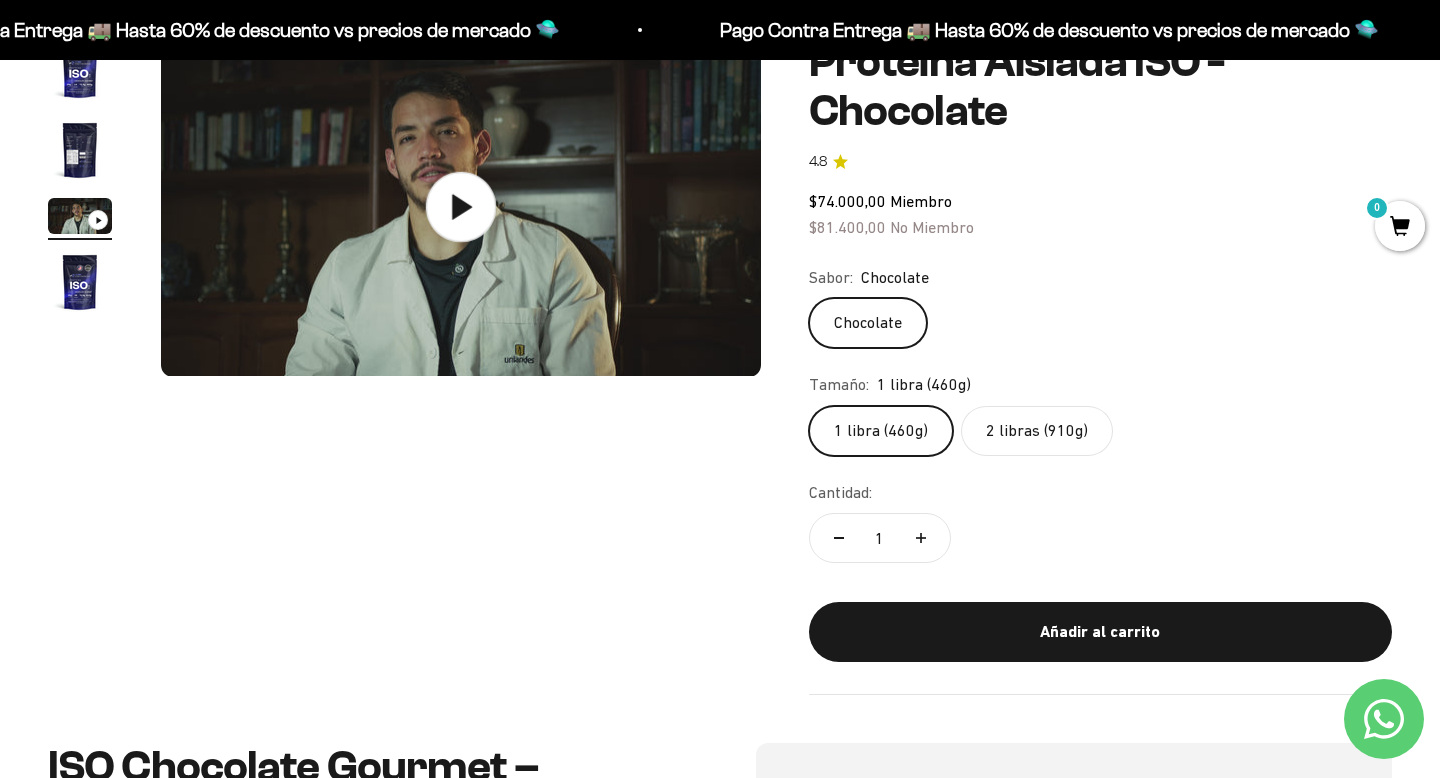 click 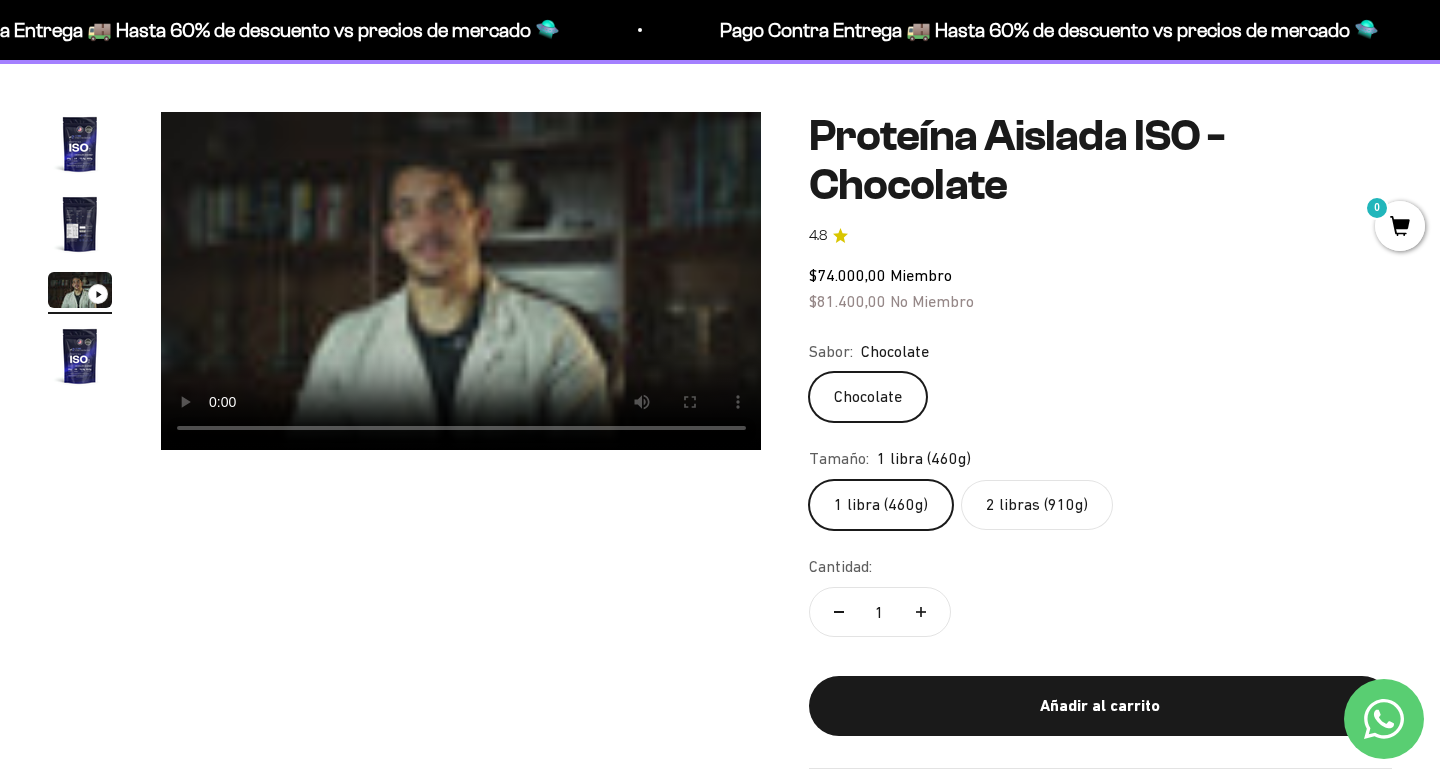 scroll, scrollTop: 151, scrollLeft: 0, axis: vertical 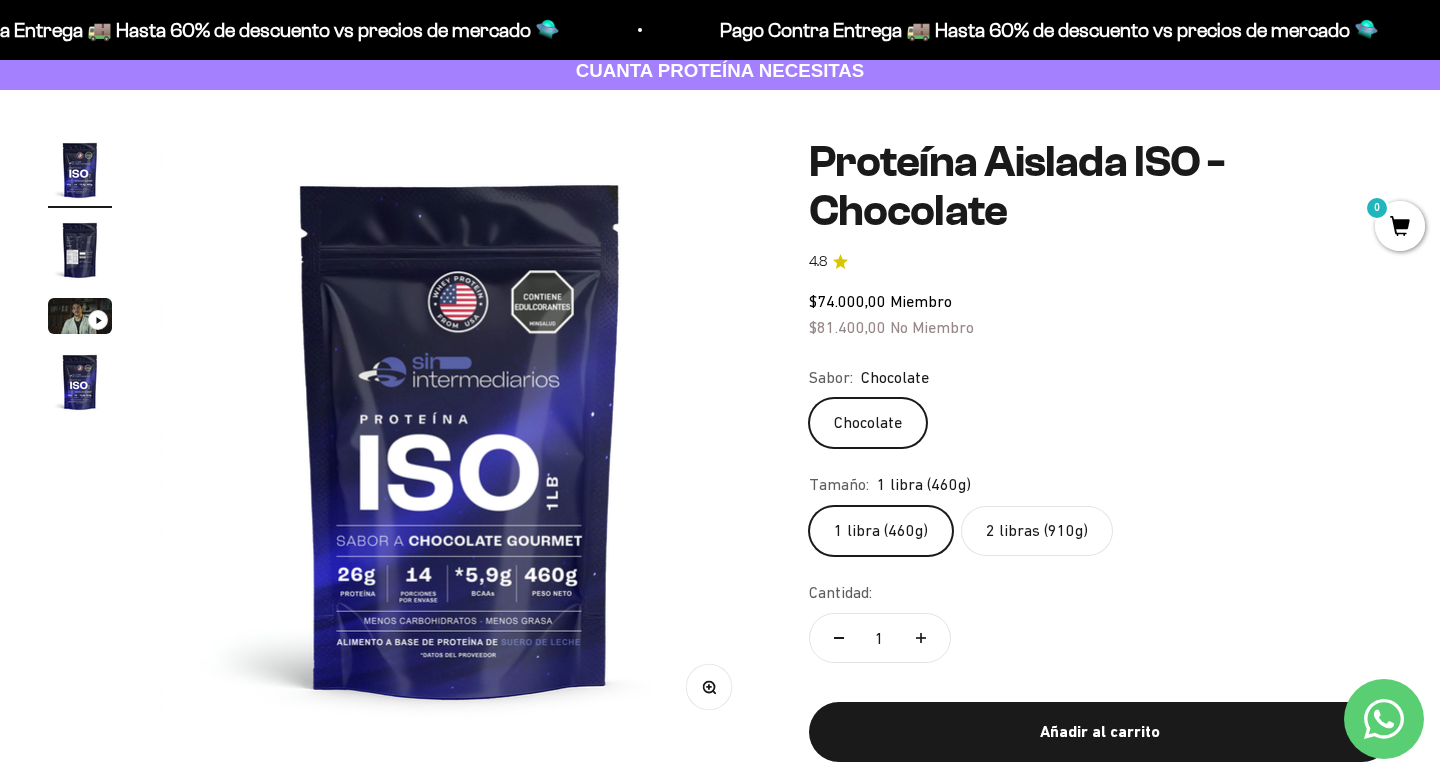 click at bounding box center (80, 250) 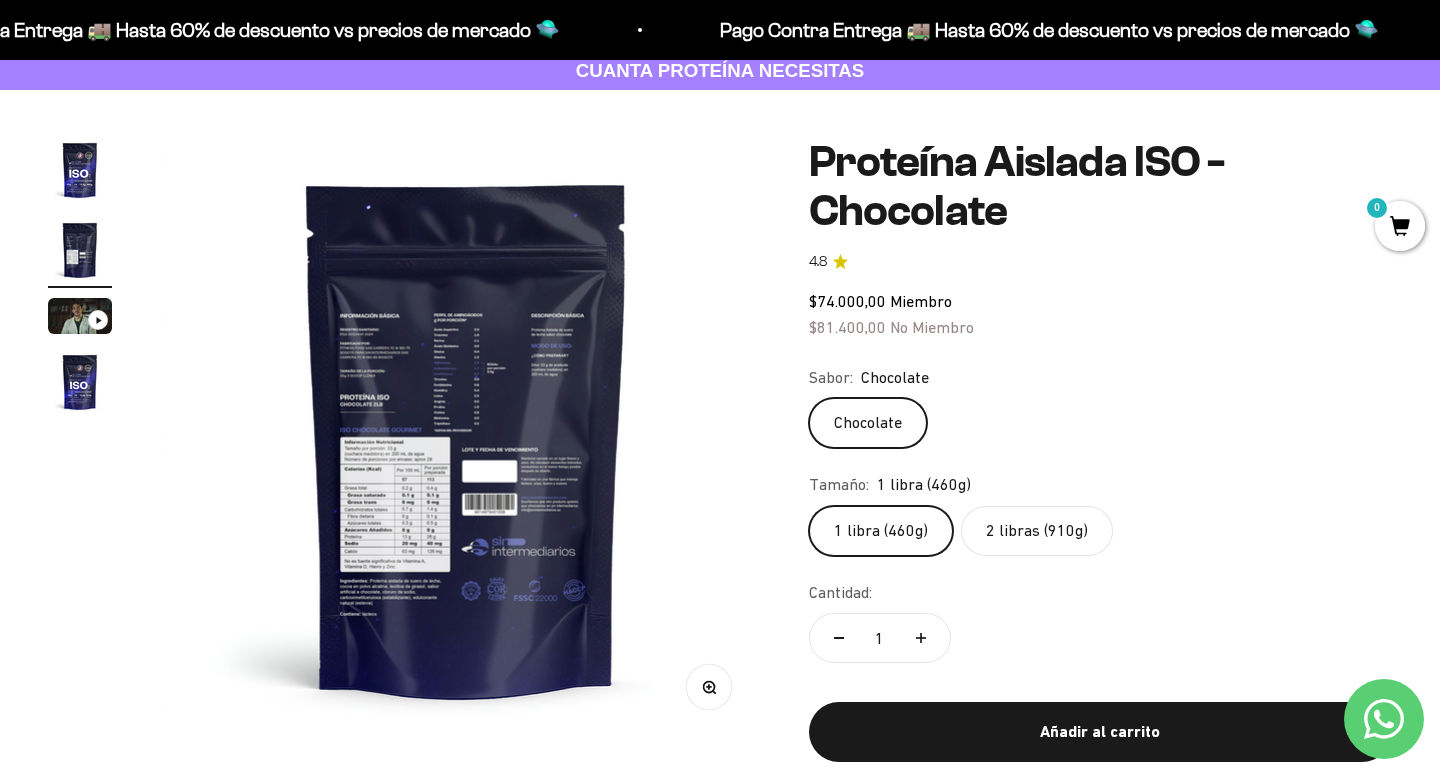 scroll, scrollTop: 0, scrollLeft: 625, axis: horizontal 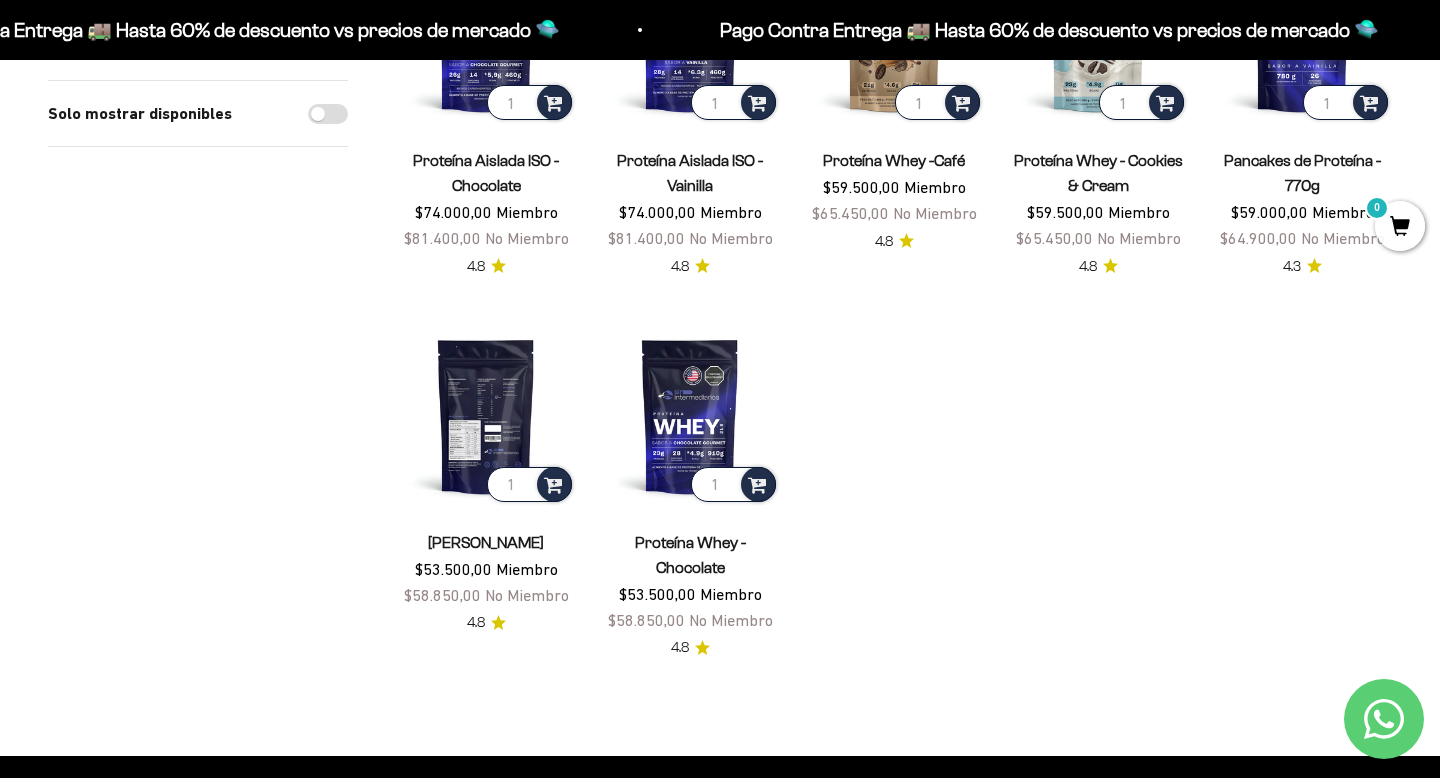 click at bounding box center (486, 416) 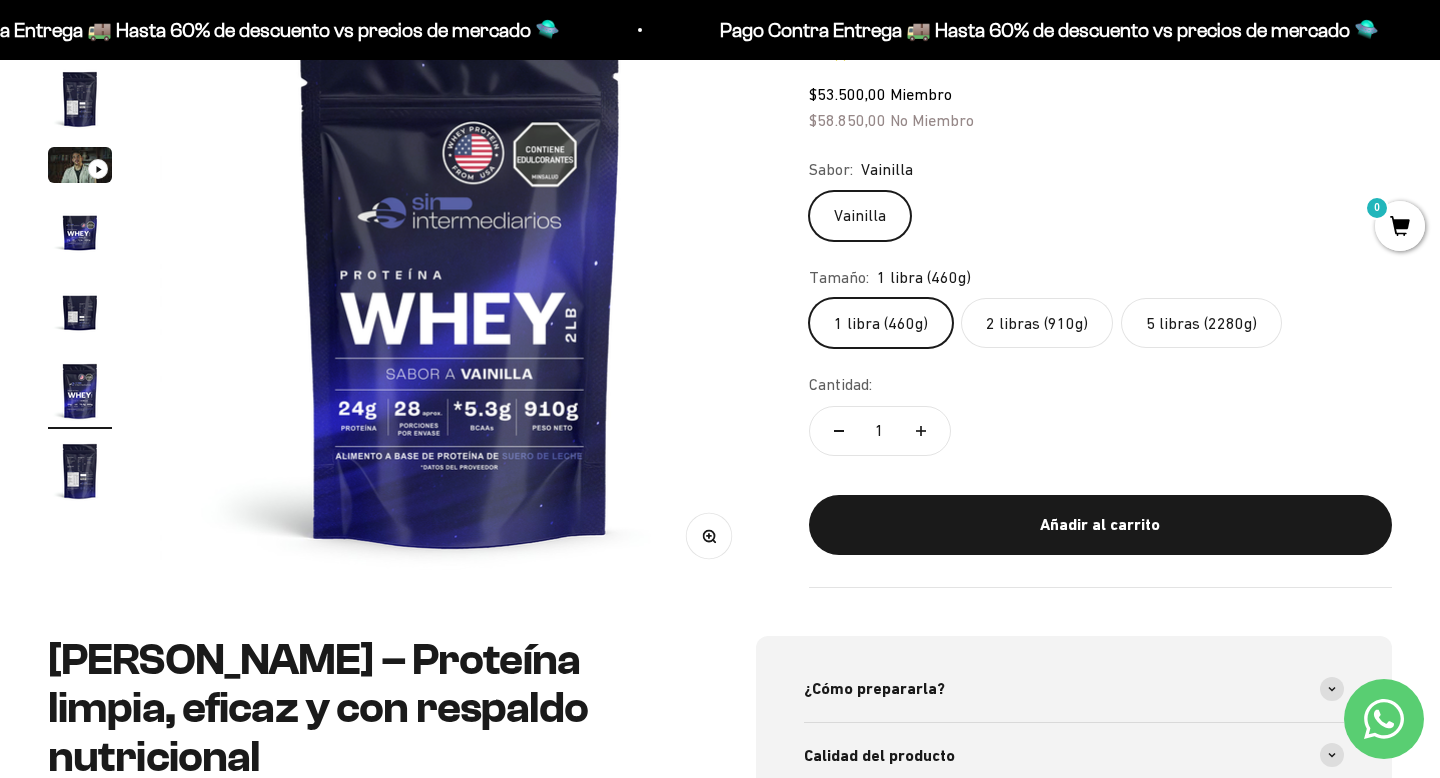 scroll, scrollTop: 270, scrollLeft: 0, axis: vertical 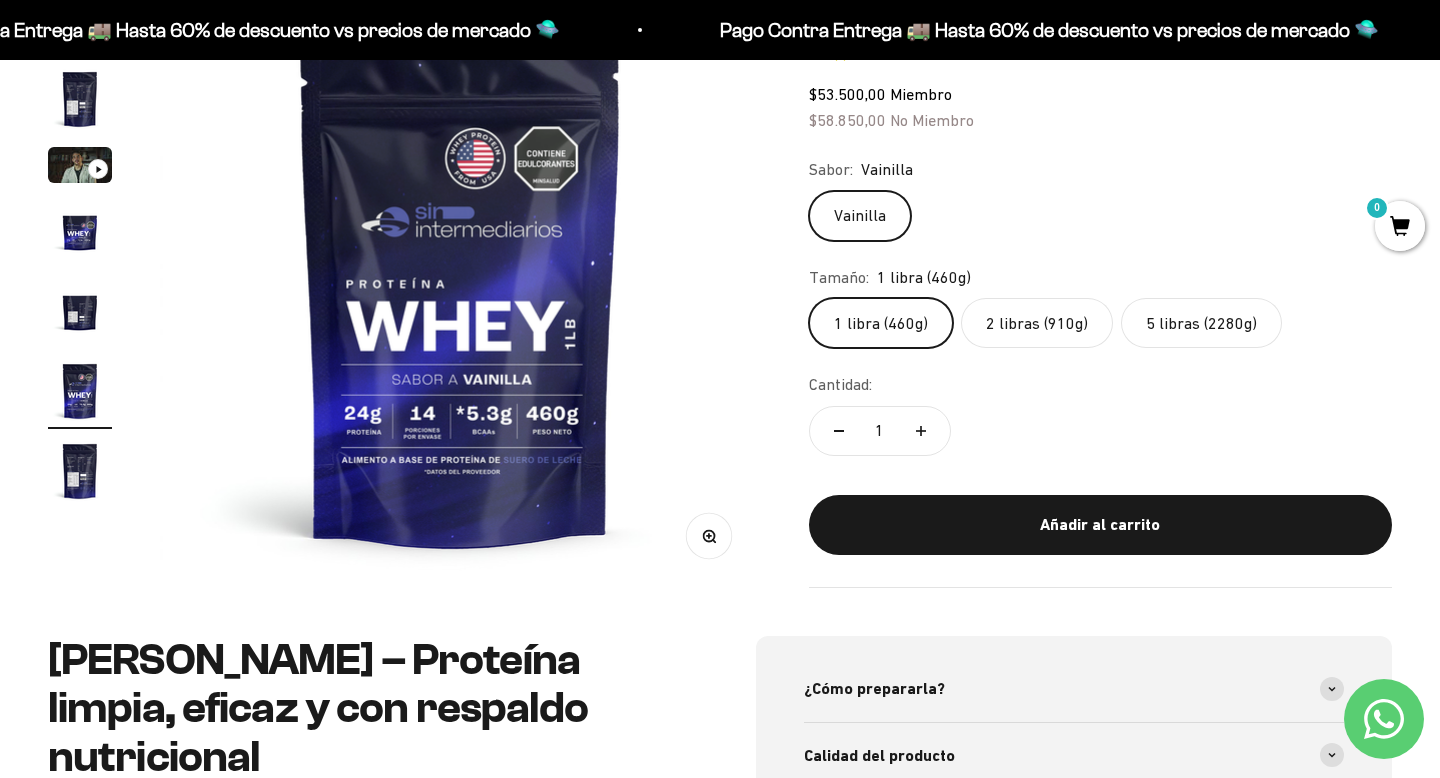 click at bounding box center (80, 311) 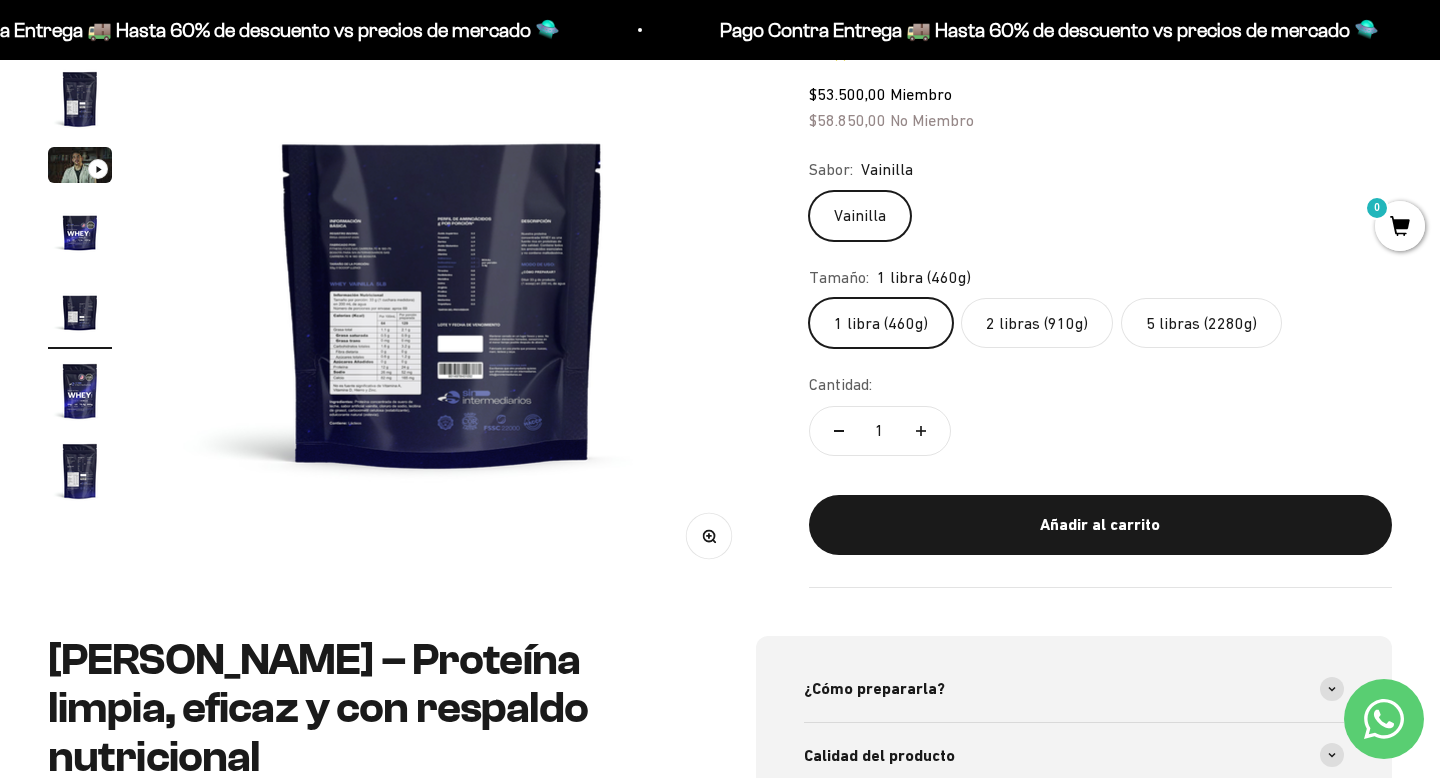 scroll, scrollTop: 0, scrollLeft: 2499, axis: horizontal 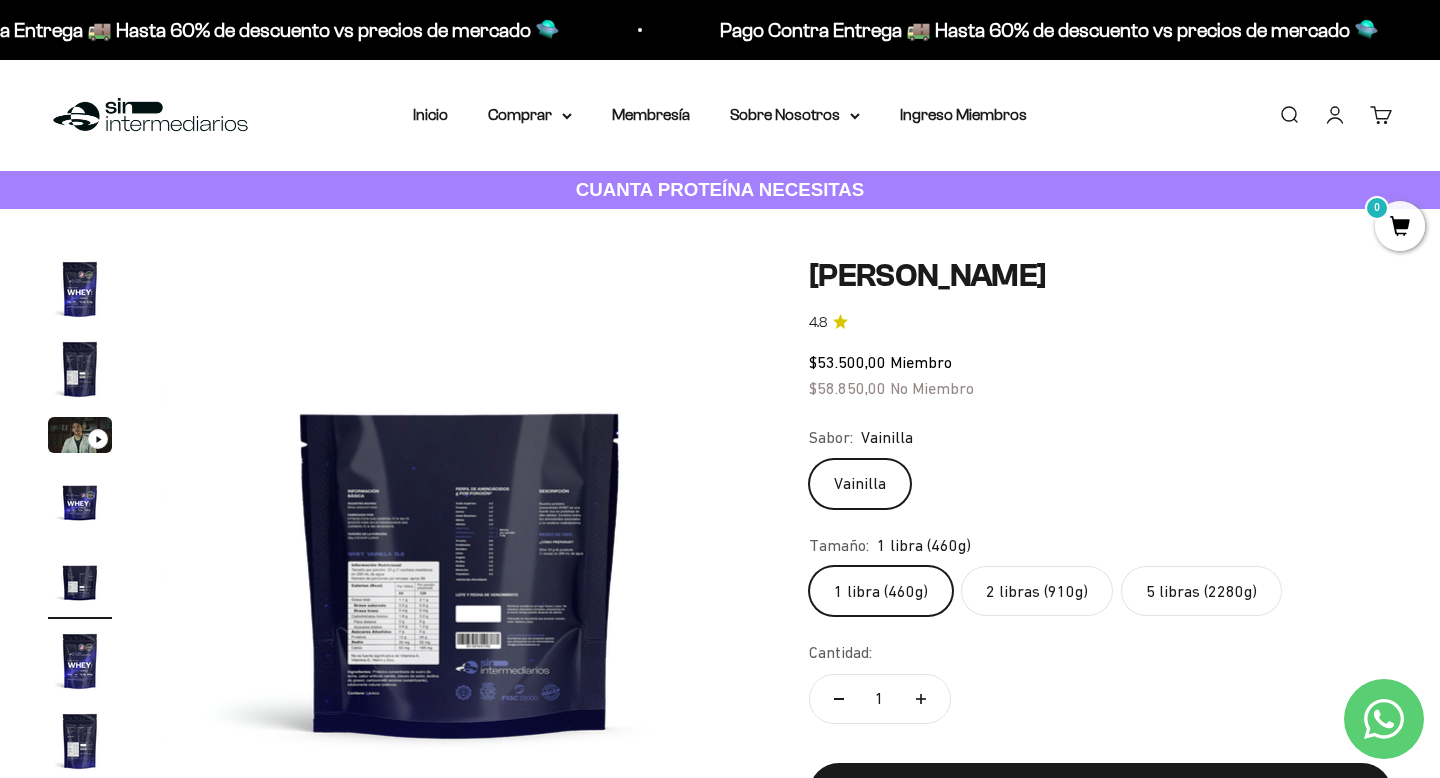 click at bounding box center [150, 115] 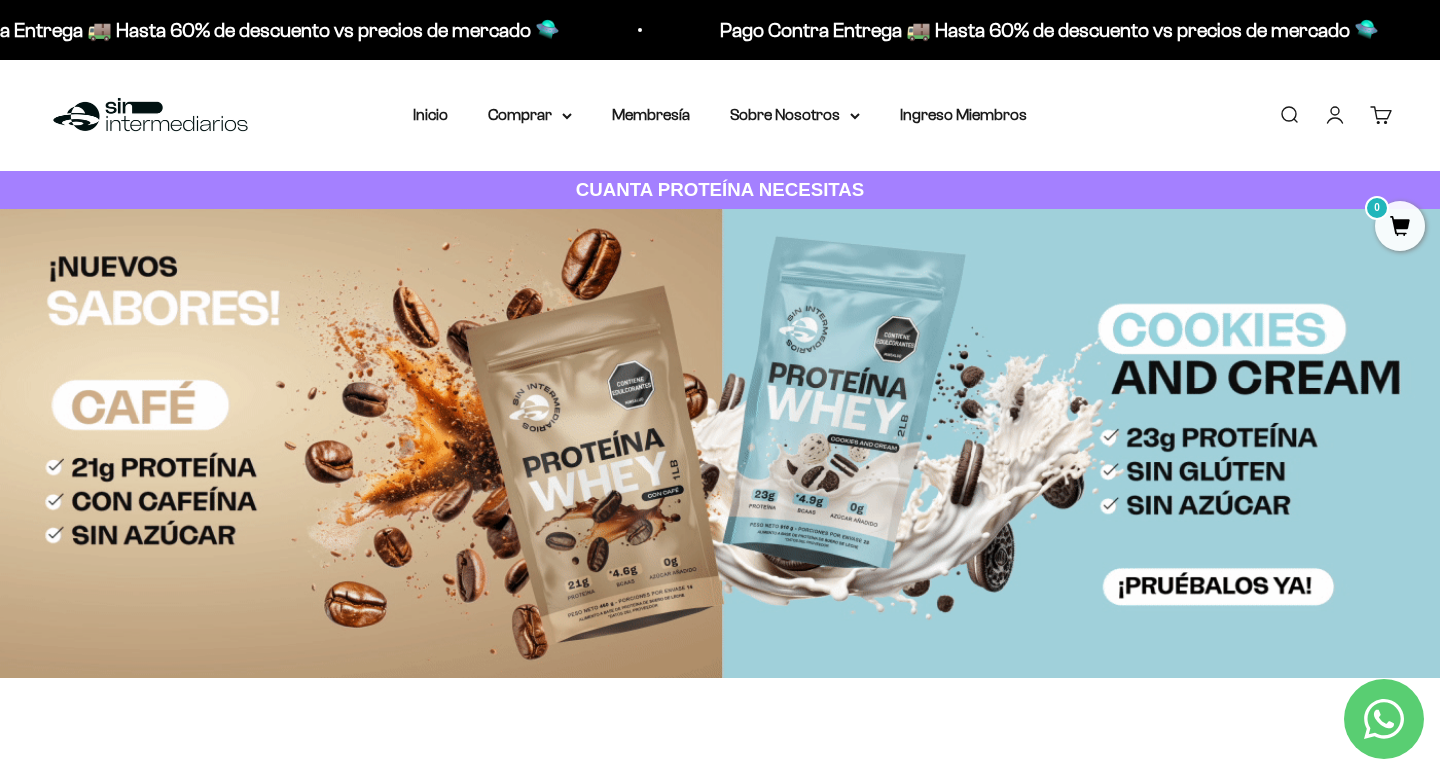 scroll, scrollTop: 0, scrollLeft: 0, axis: both 